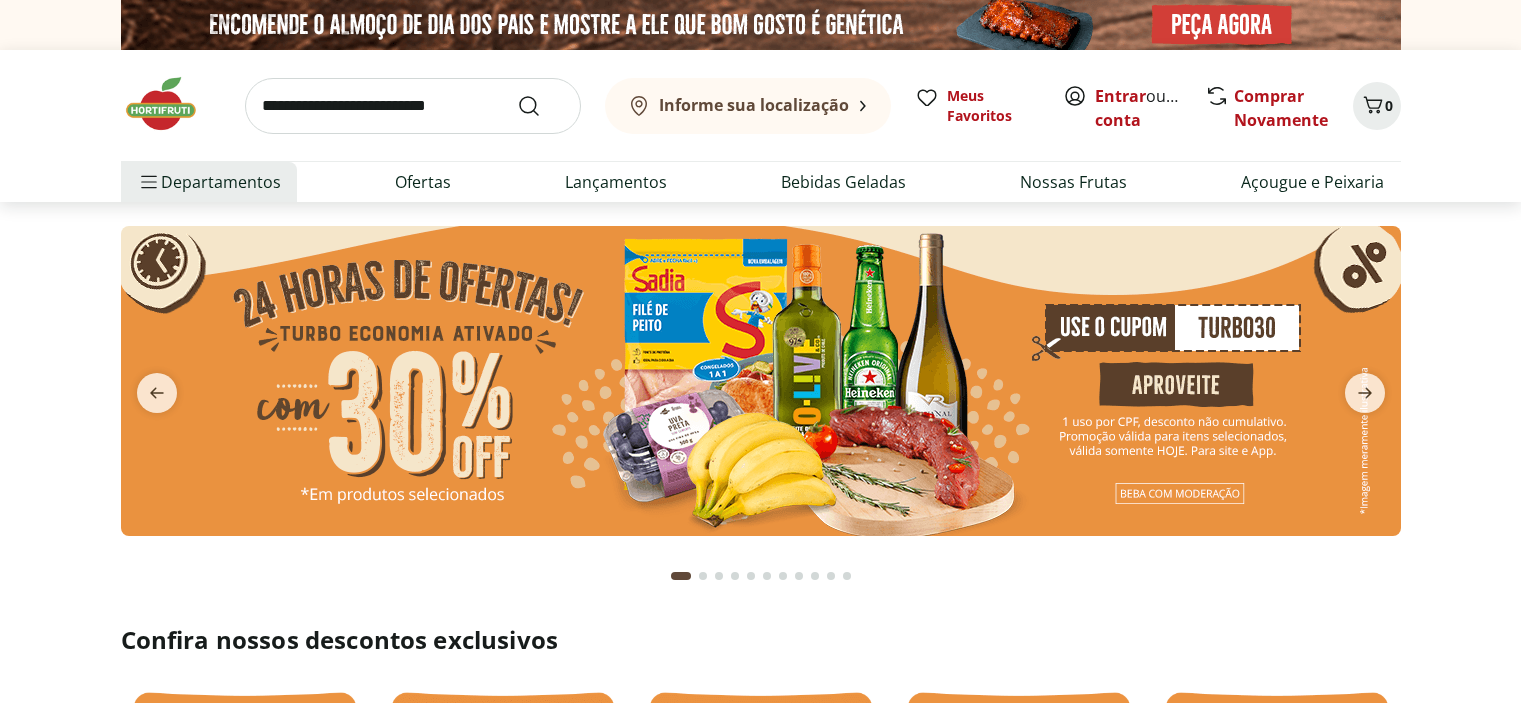 scroll, scrollTop: 0, scrollLeft: 0, axis: both 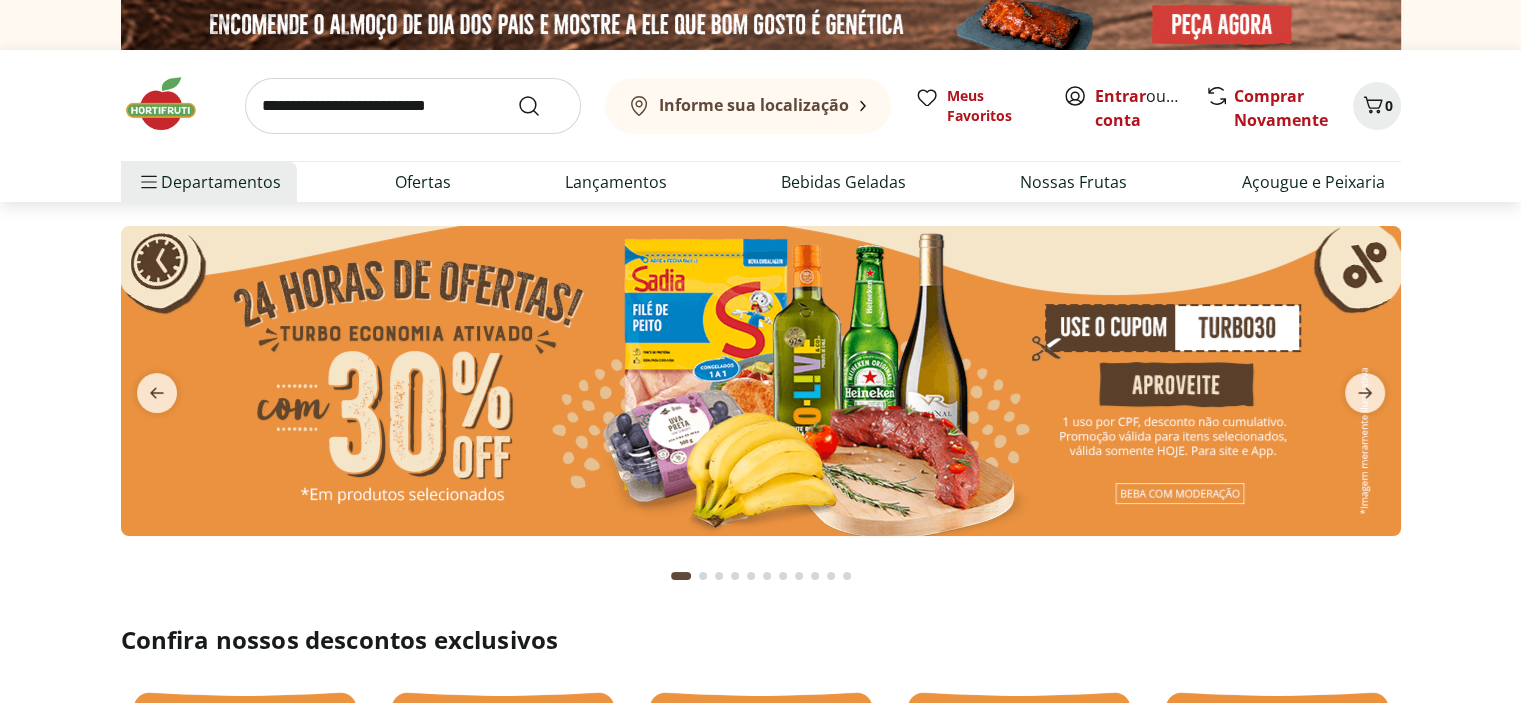 click on "Informe sua localização" at bounding box center (754, 105) 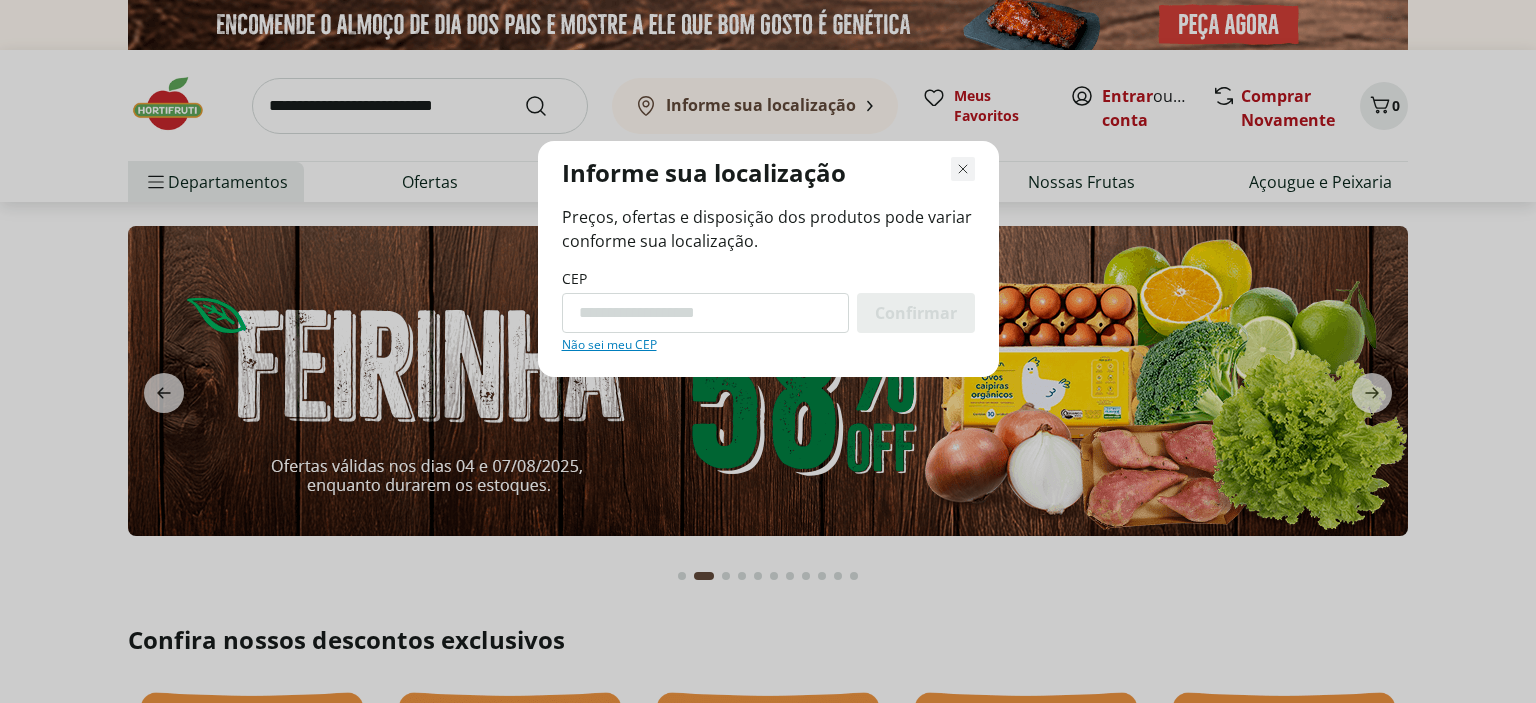 click 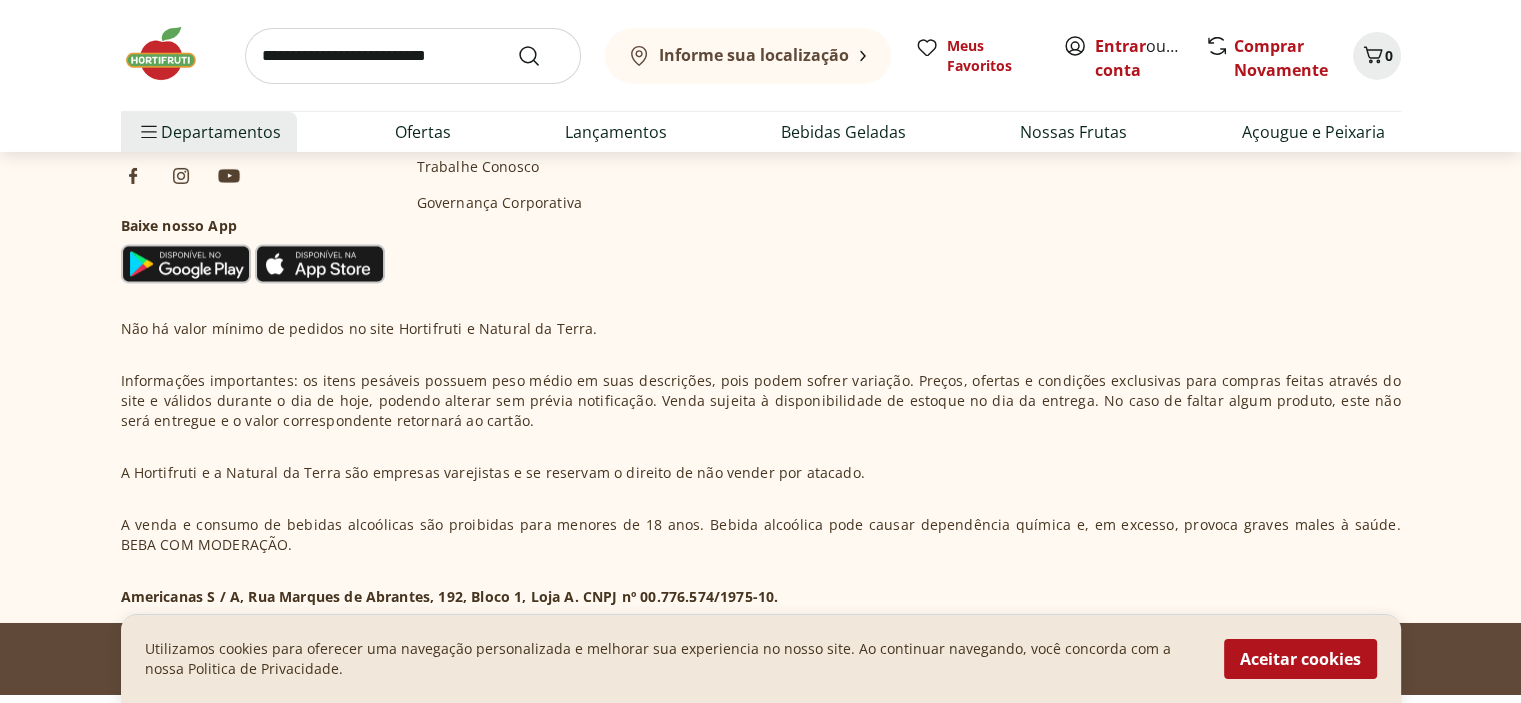 scroll, scrollTop: 6460, scrollLeft: 0, axis: vertical 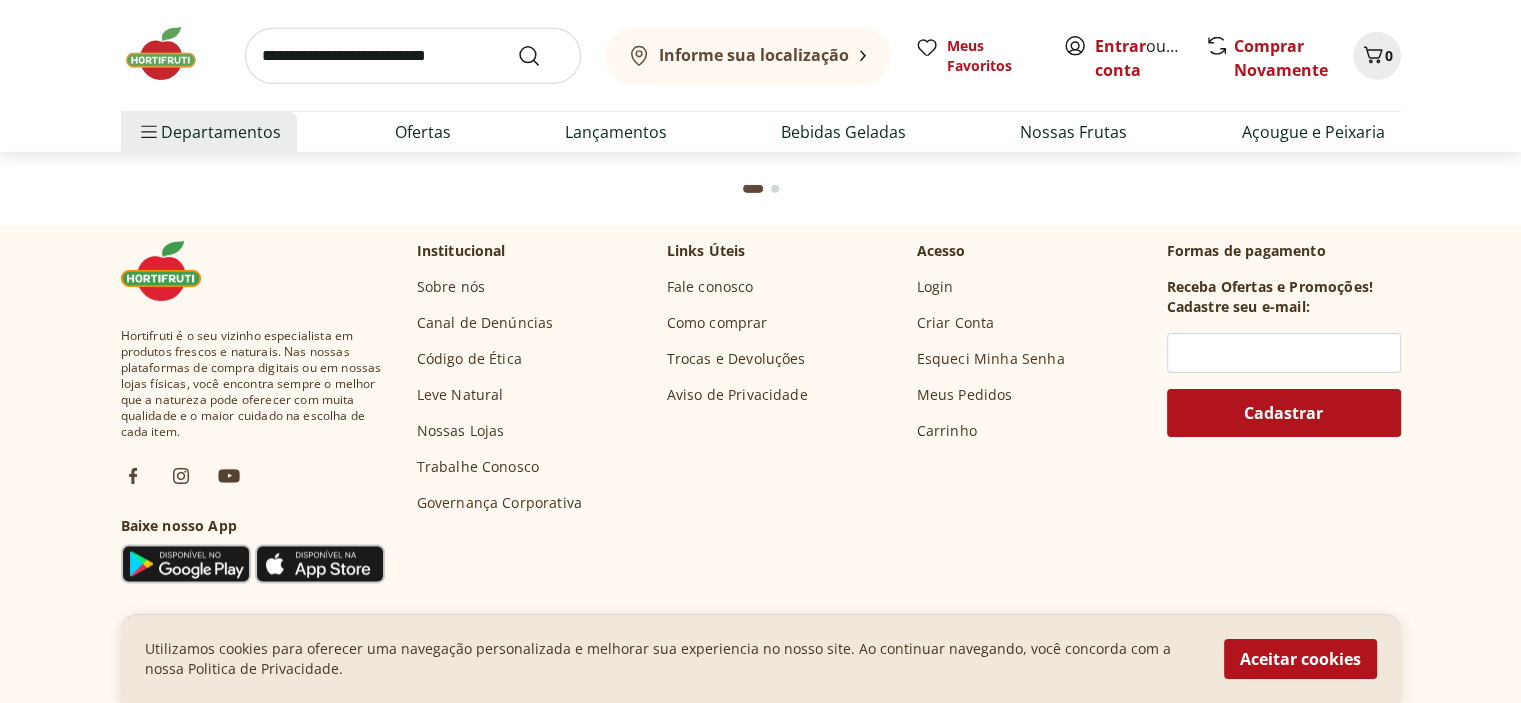 click on "Nossas Lojas" at bounding box center [461, 431] 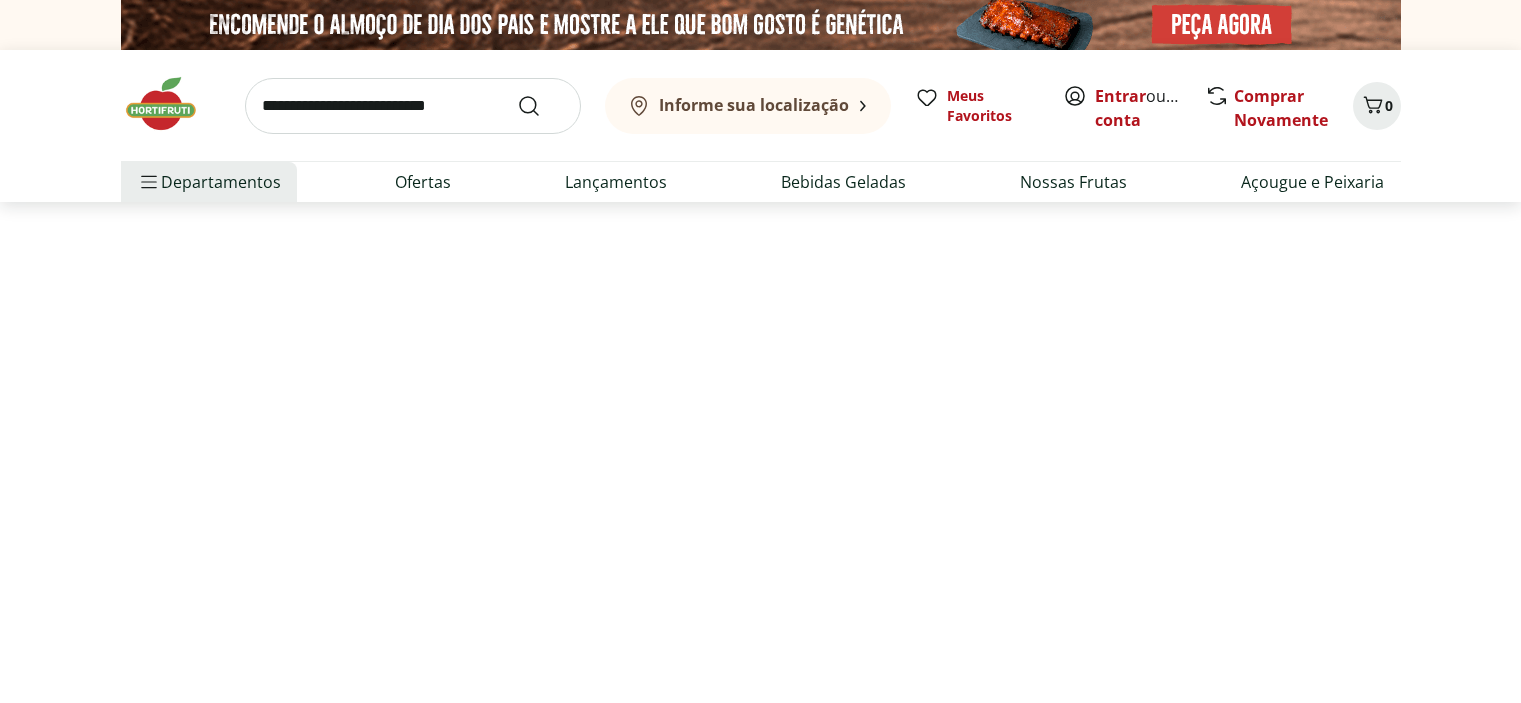 scroll, scrollTop: 0, scrollLeft: 0, axis: both 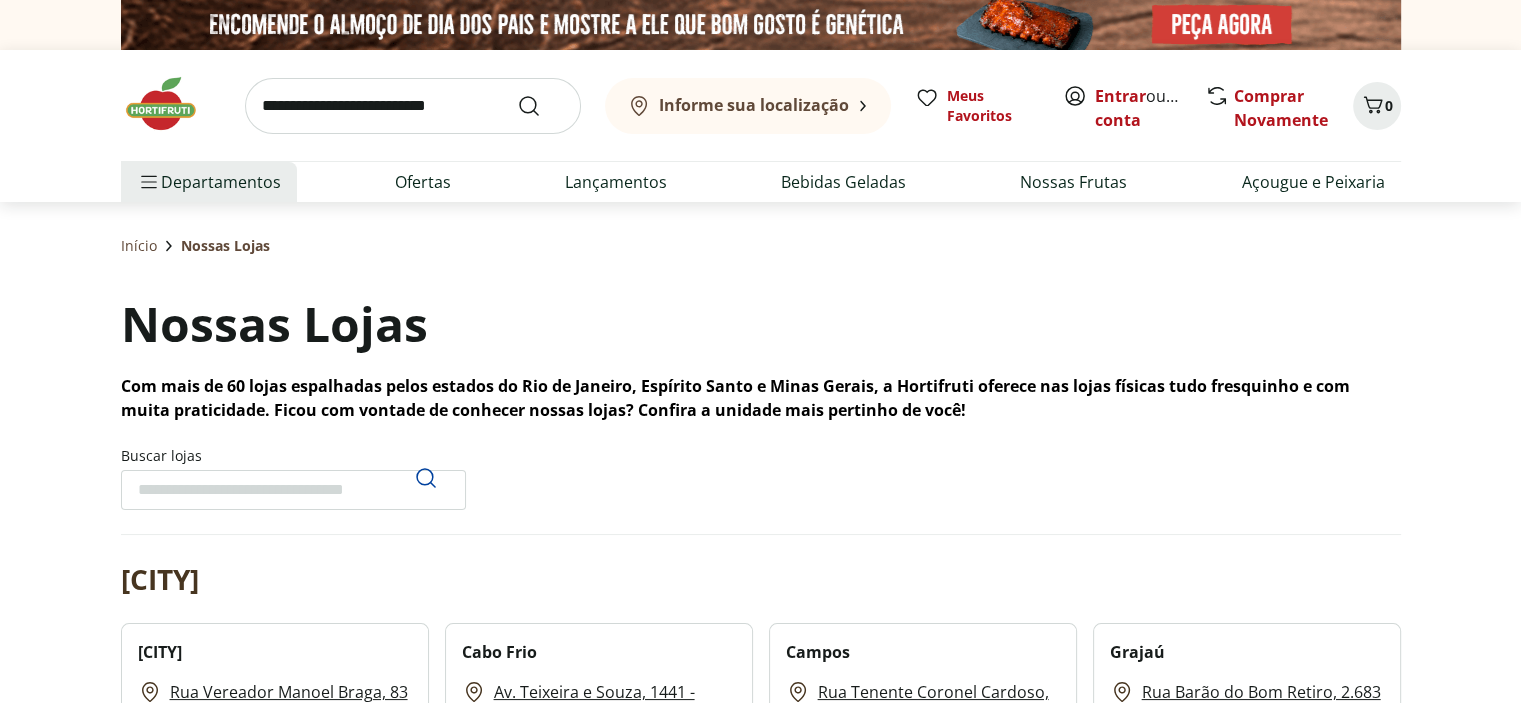 click on "Buscar lojas" at bounding box center [293, 490] 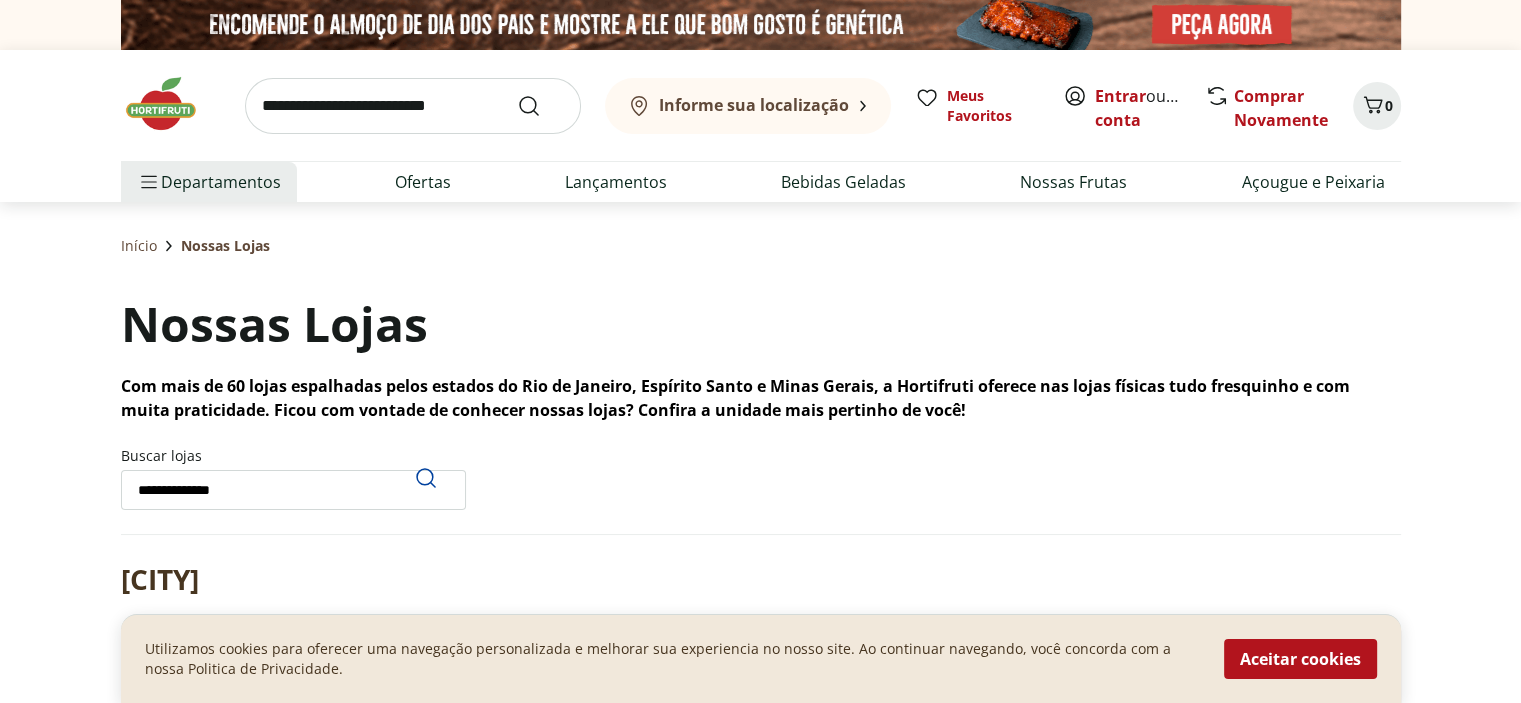 drag, startPoint x: 301, startPoint y: 485, endPoint x: 197, endPoint y: 491, distance: 104.172935 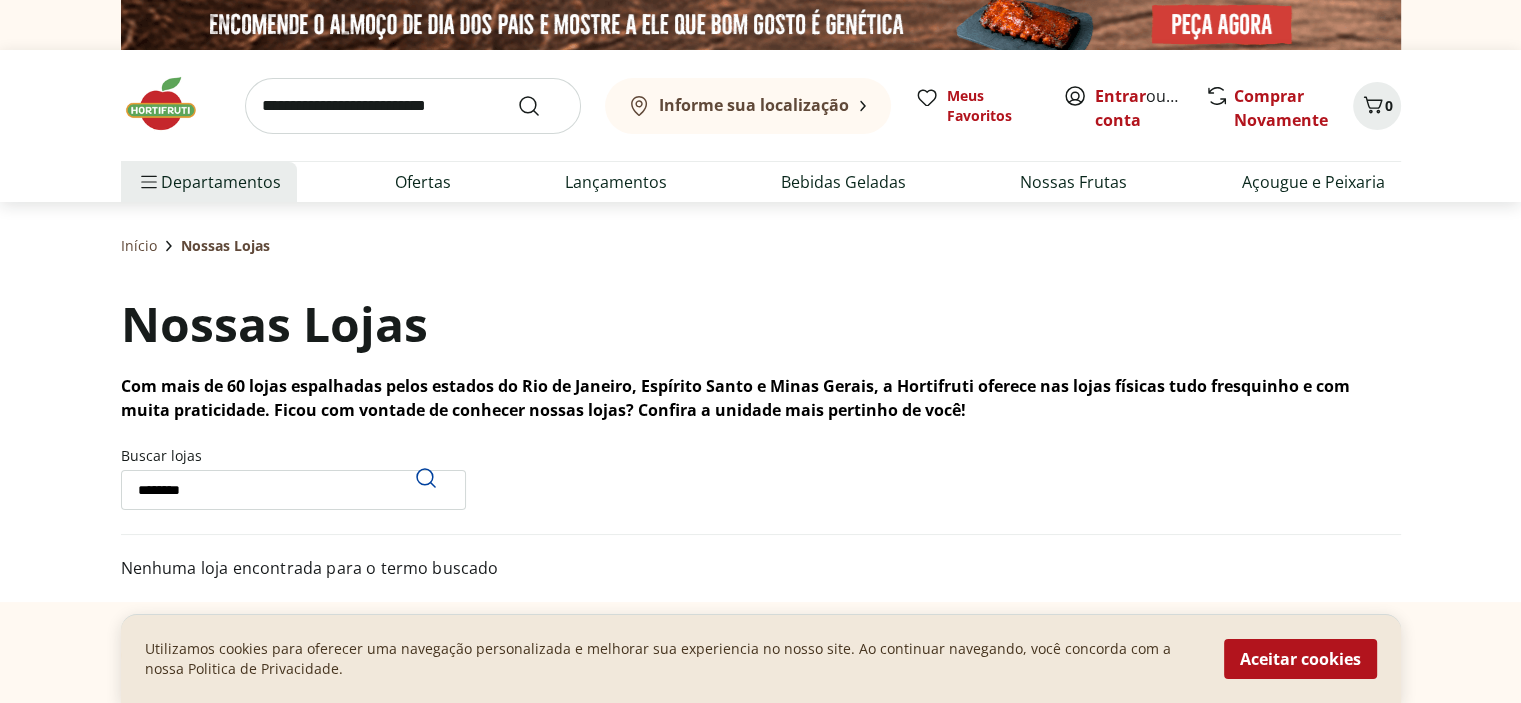 drag, startPoint x: 197, startPoint y: 491, endPoint x: 146, endPoint y: 489, distance: 51.0392 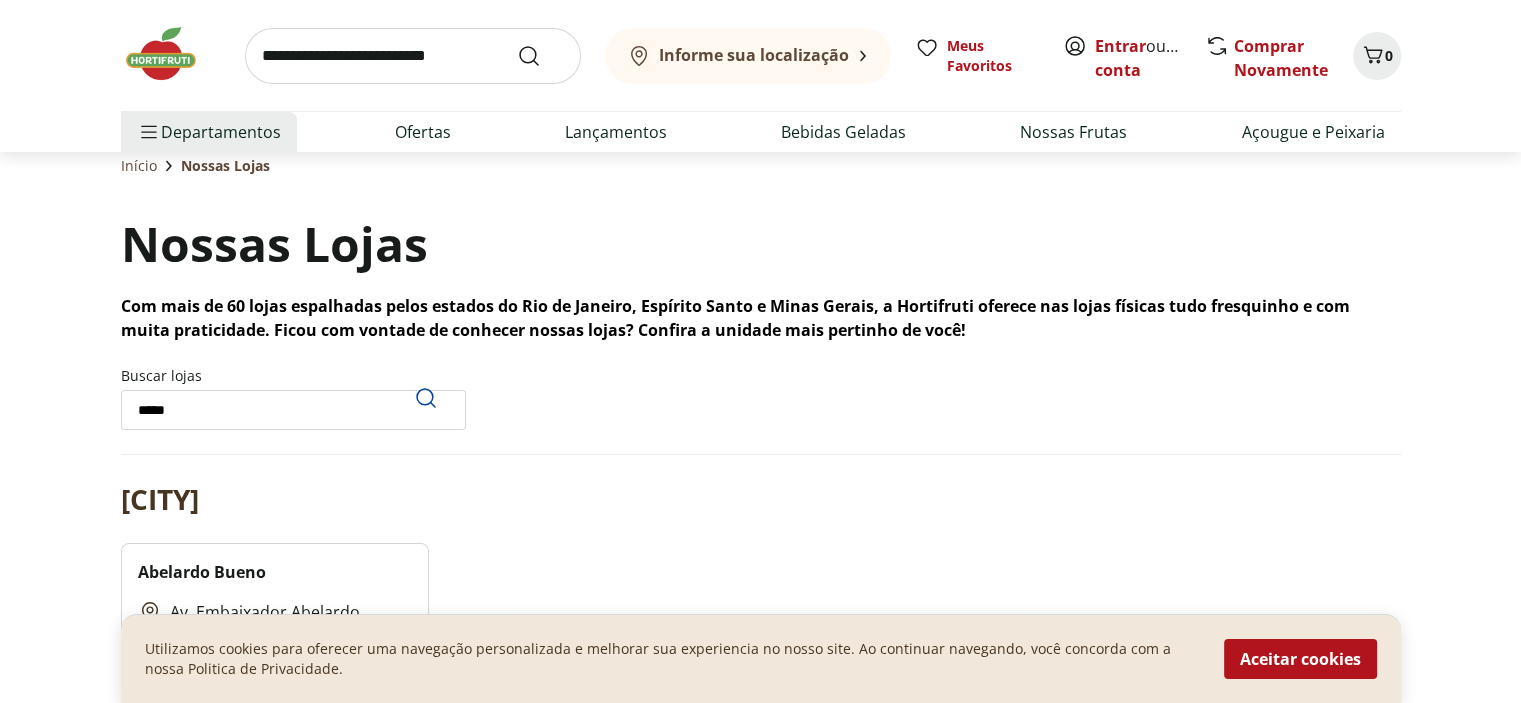 scroll, scrollTop: 100, scrollLeft: 0, axis: vertical 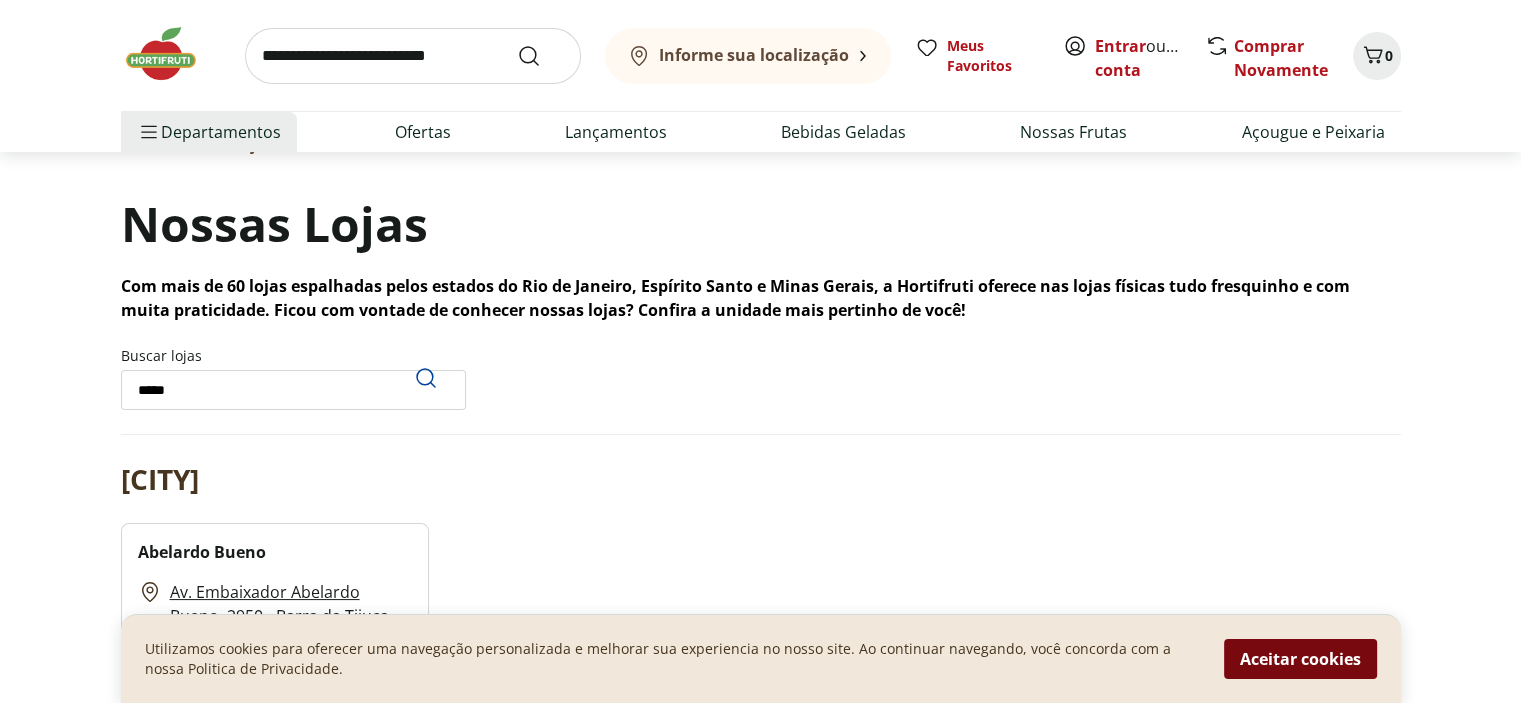 drag, startPoint x: 1292, startPoint y: 656, endPoint x: 1239, endPoint y: 658, distance: 53.037724 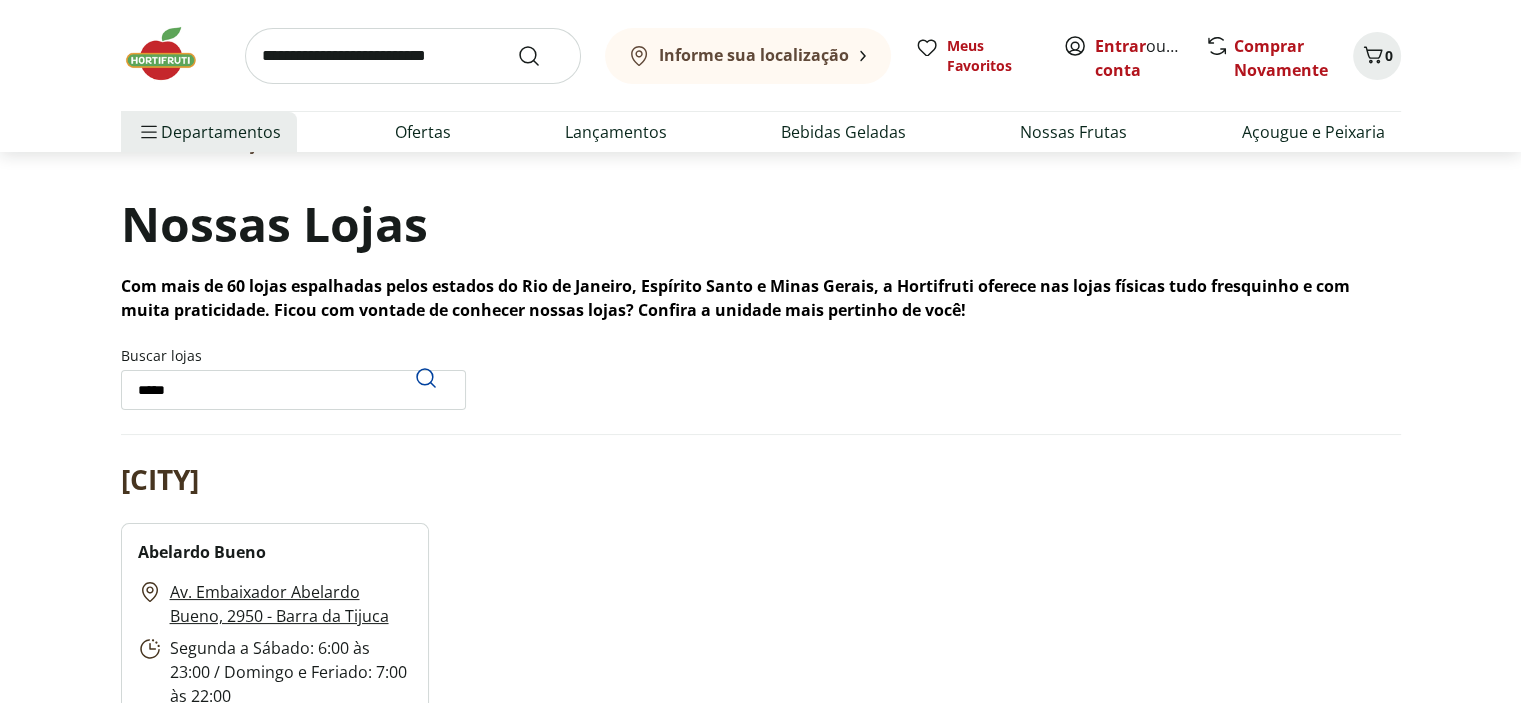 scroll, scrollTop: 400, scrollLeft: 0, axis: vertical 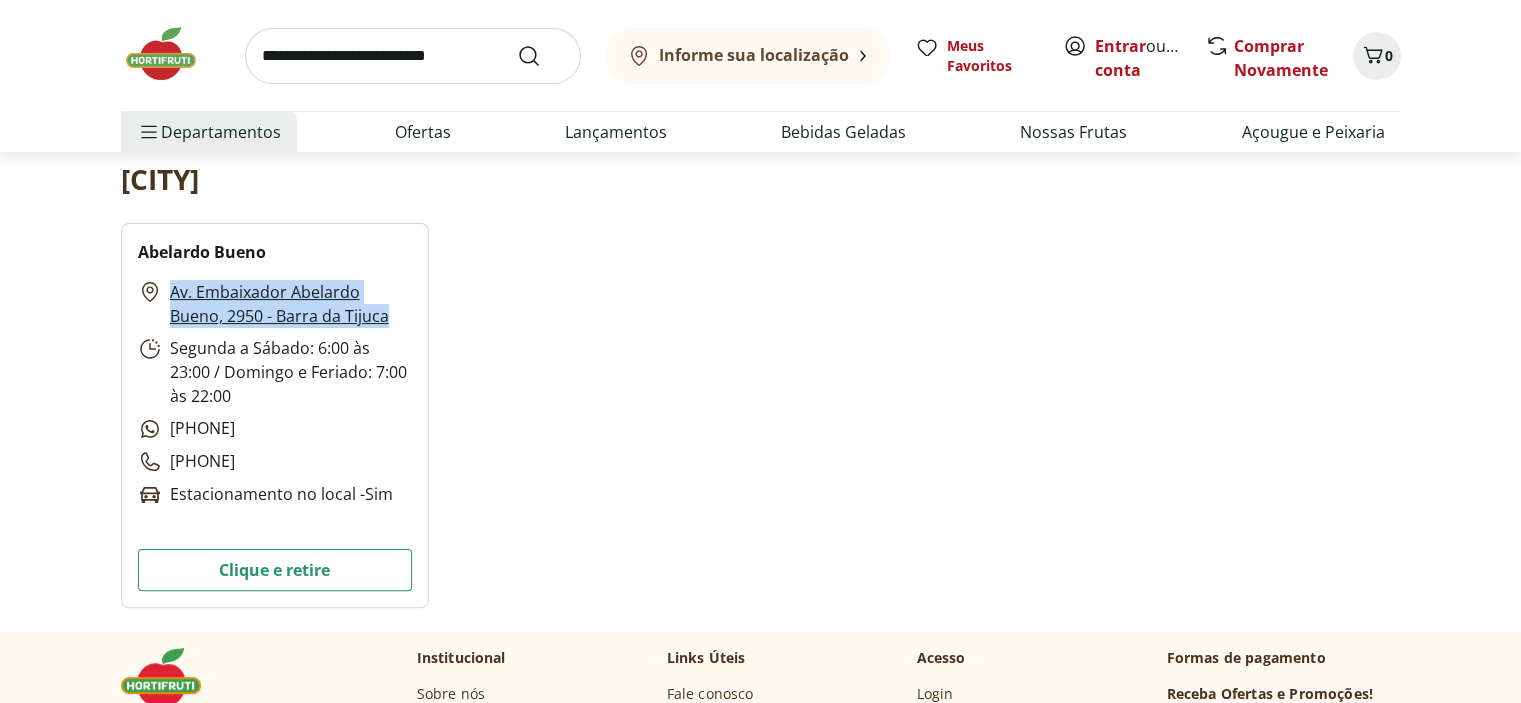 drag, startPoint x: 160, startPoint y: 290, endPoint x: 388, endPoint y: 308, distance: 228.70943 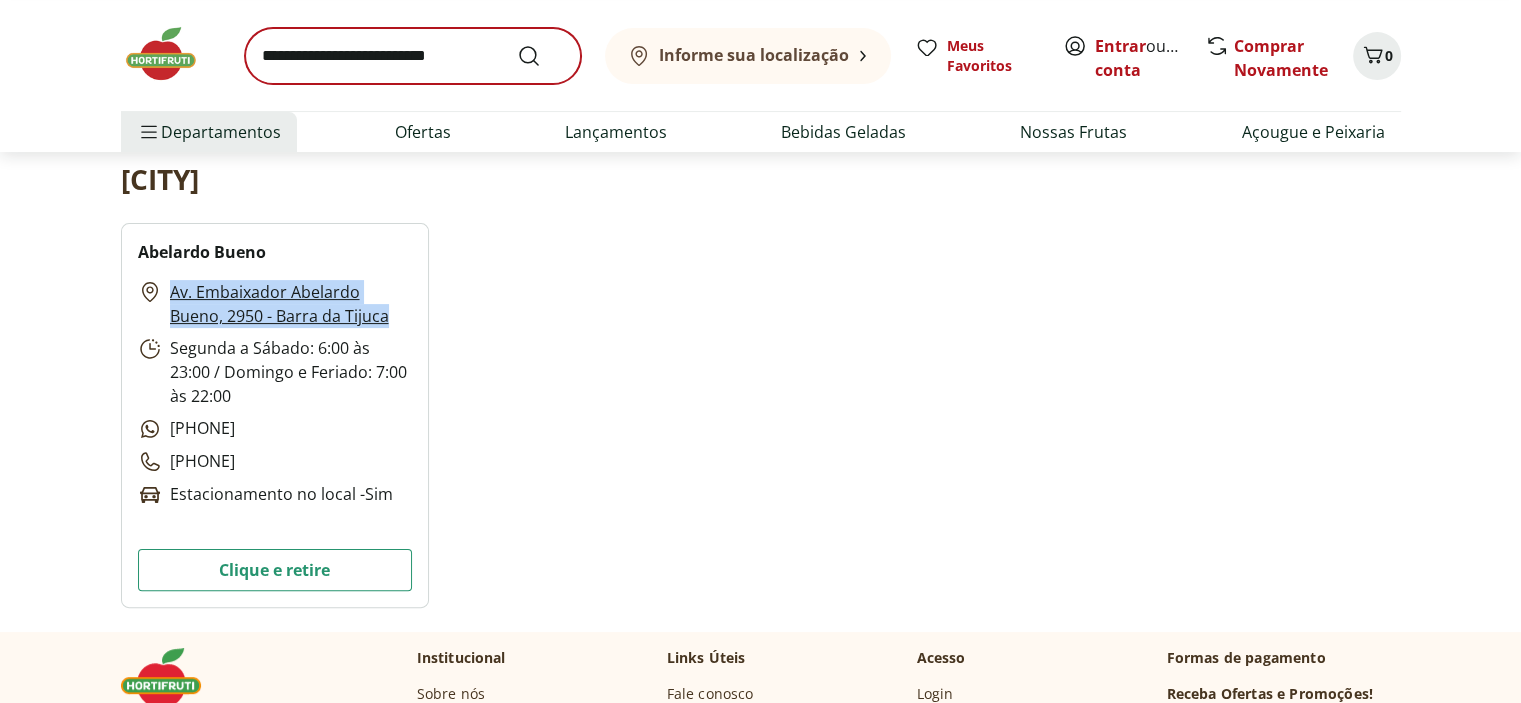 copy on "Av. Embaixador Abelardo Bueno, 2950 - Barra da Tijuca" 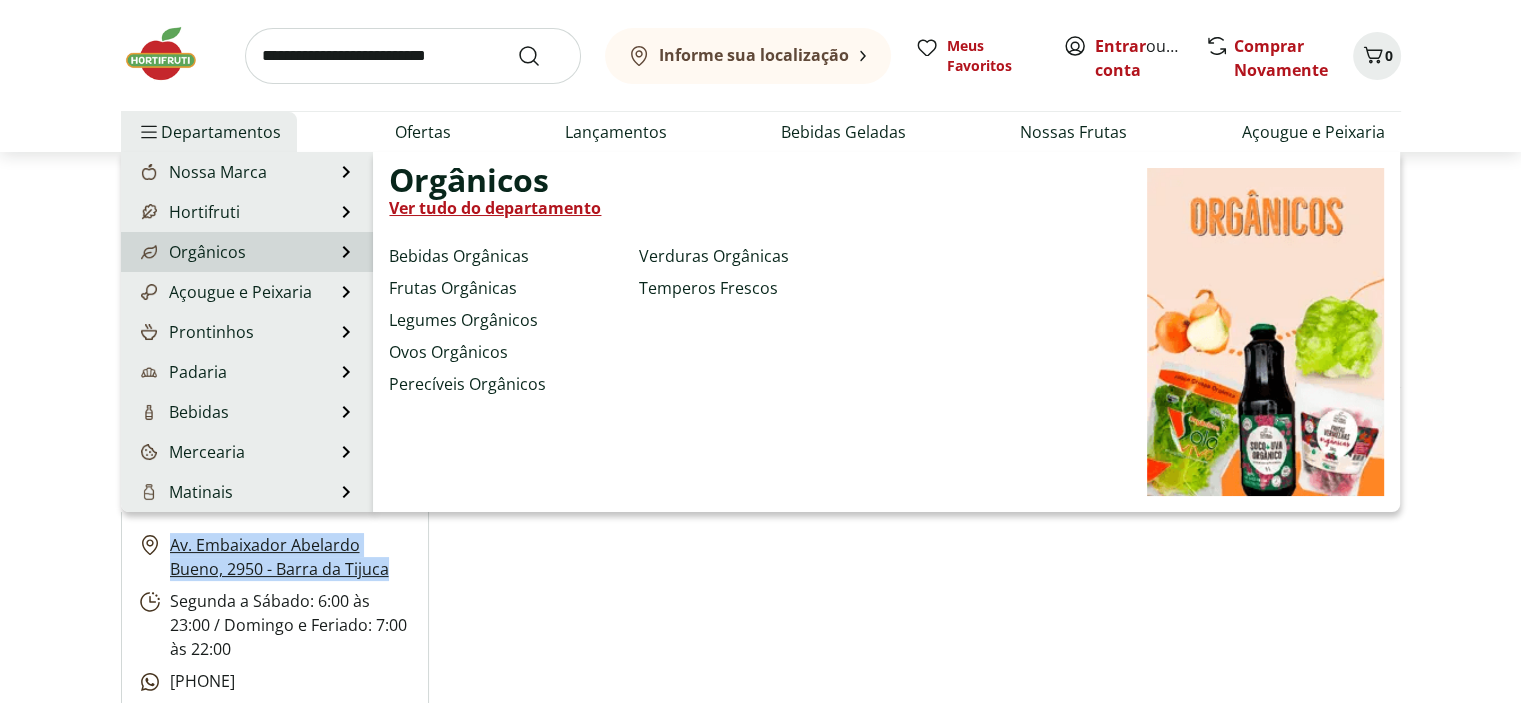 scroll, scrollTop: 0, scrollLeft: 0, axis: both 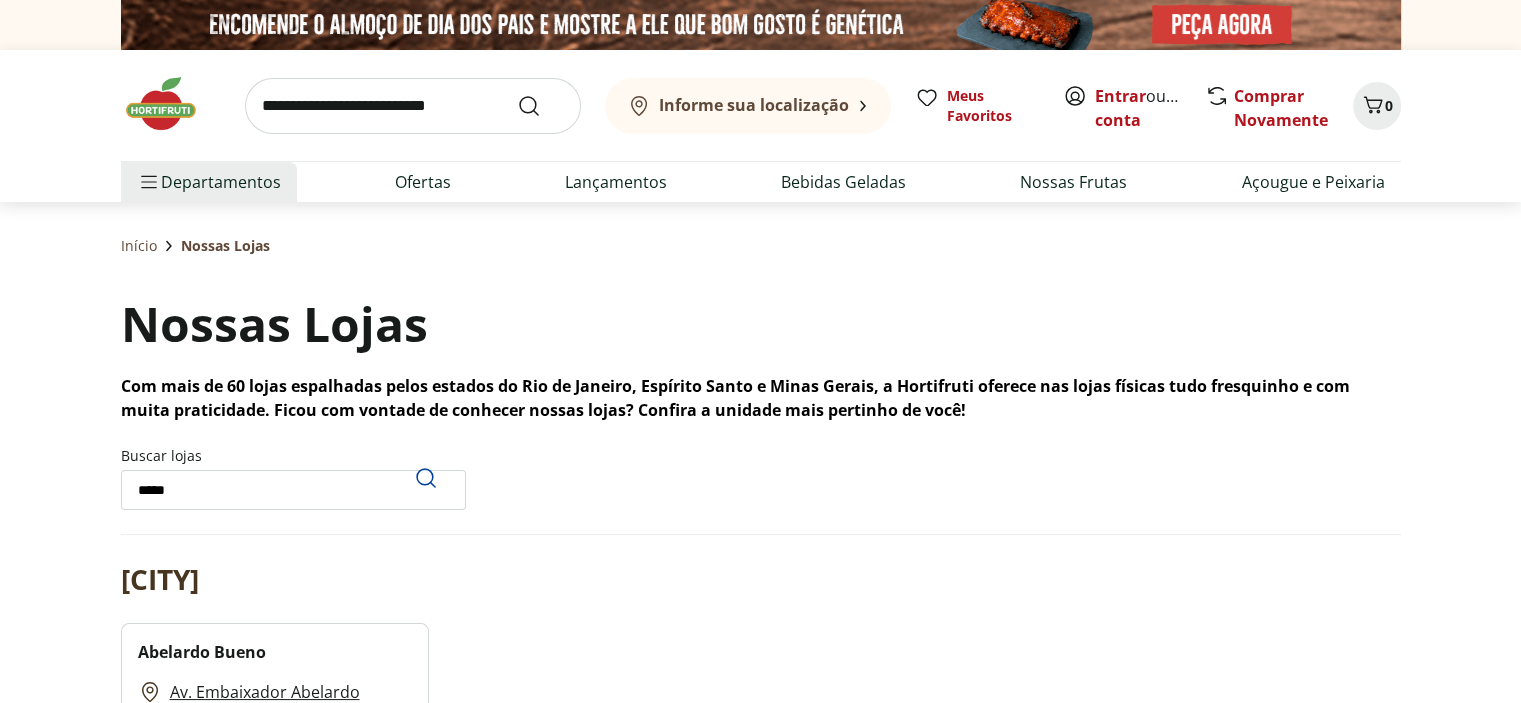 drag, startPoint x: 276, startPoint y: 474, endPoint x: 40, endPoint y: 462, distance: 236.30489 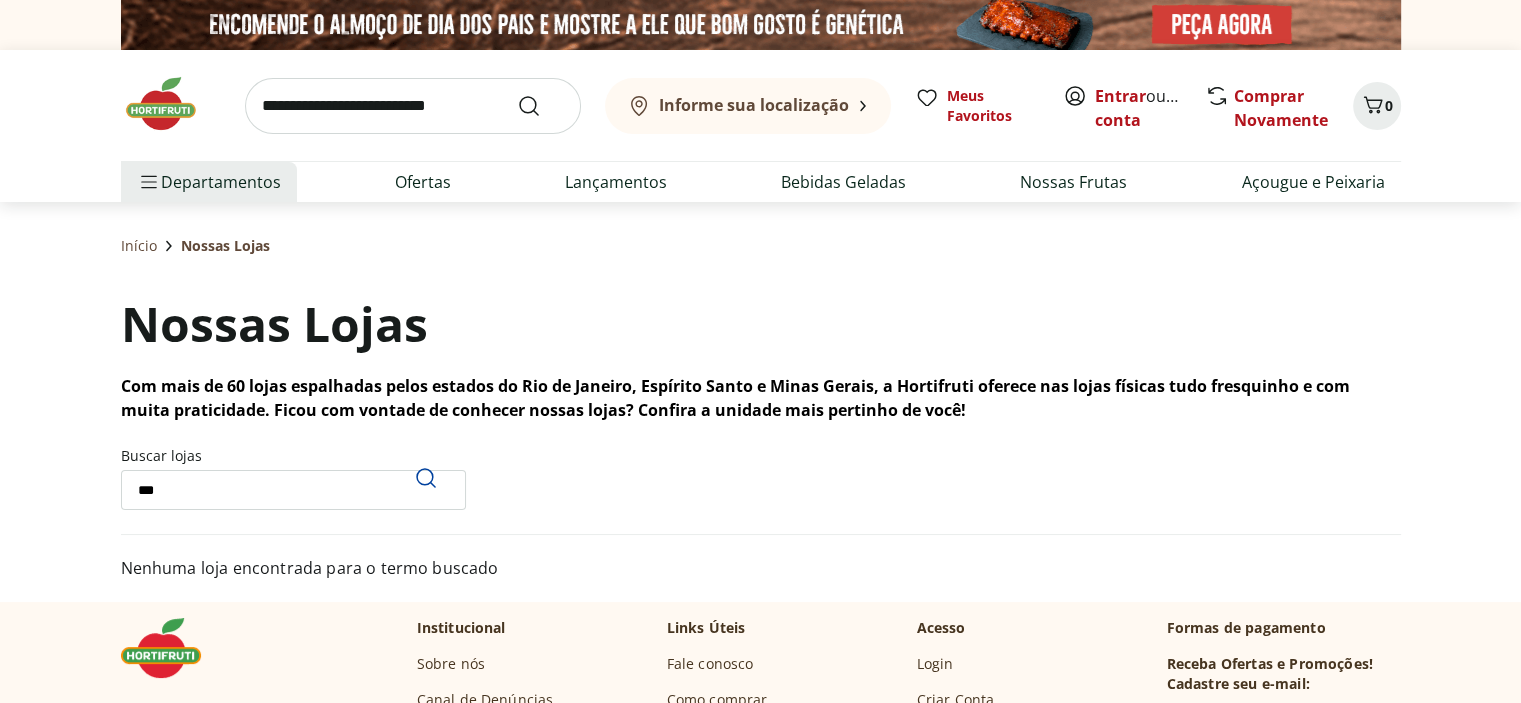 drag, startPoint x: 168, startPoint y: 493, endPoint x: 0, endPoint y: 436, distance: 177.40631 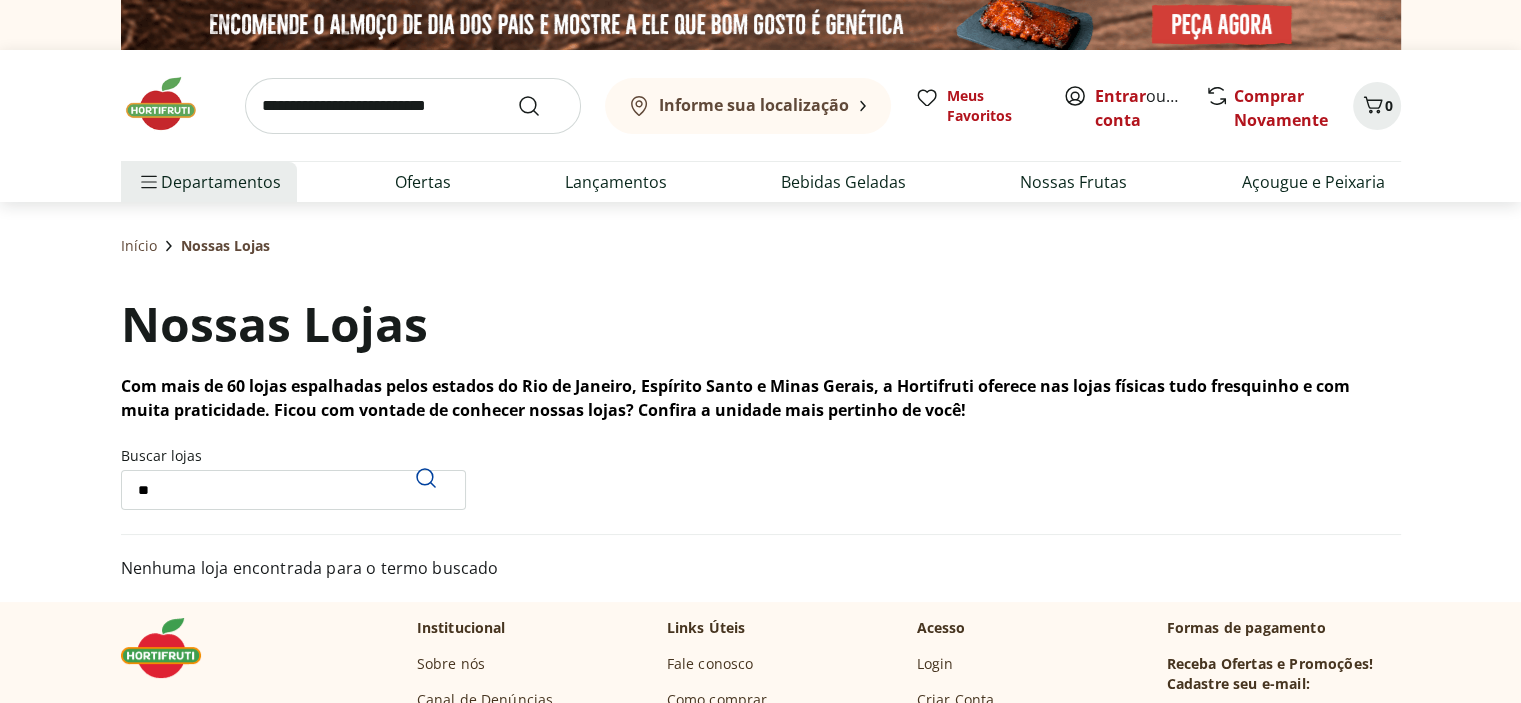 type on "*" 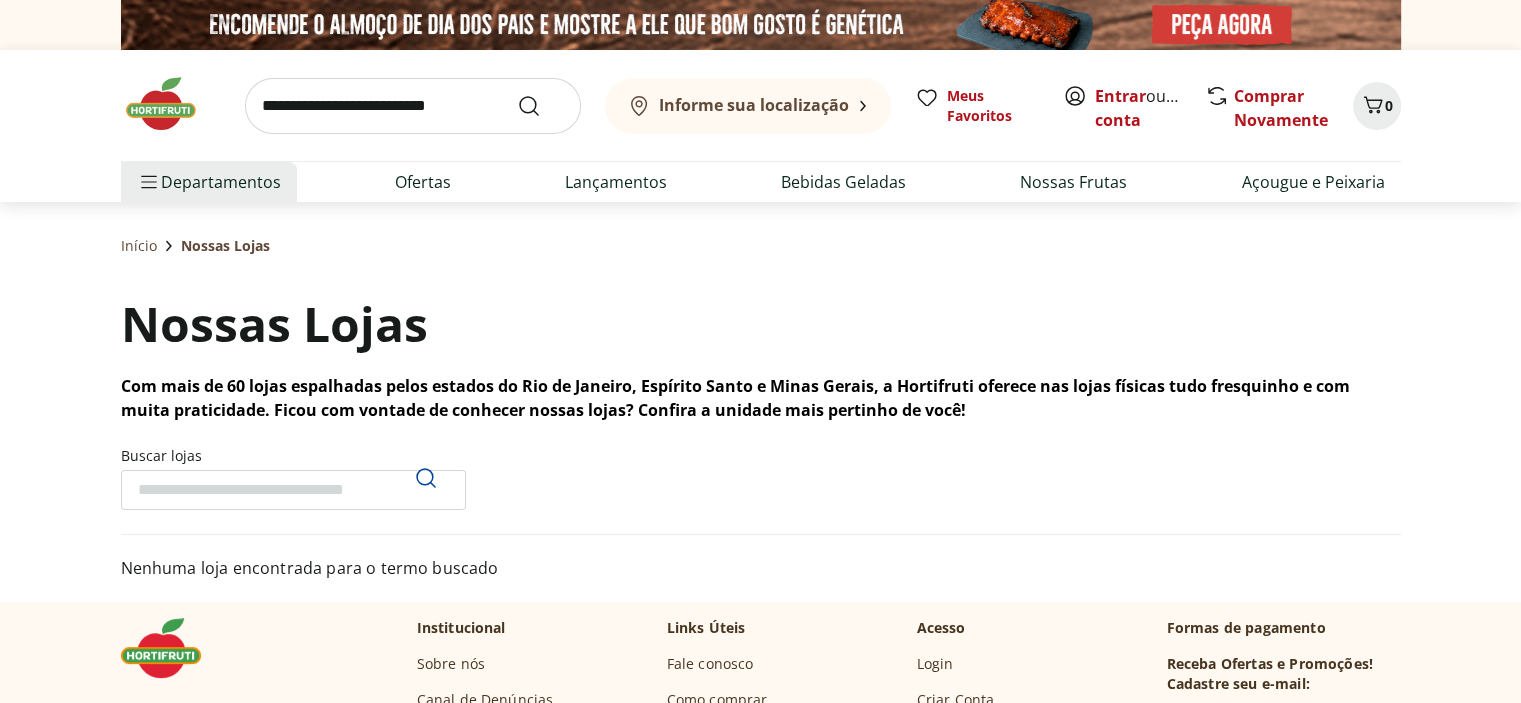 type on "*" 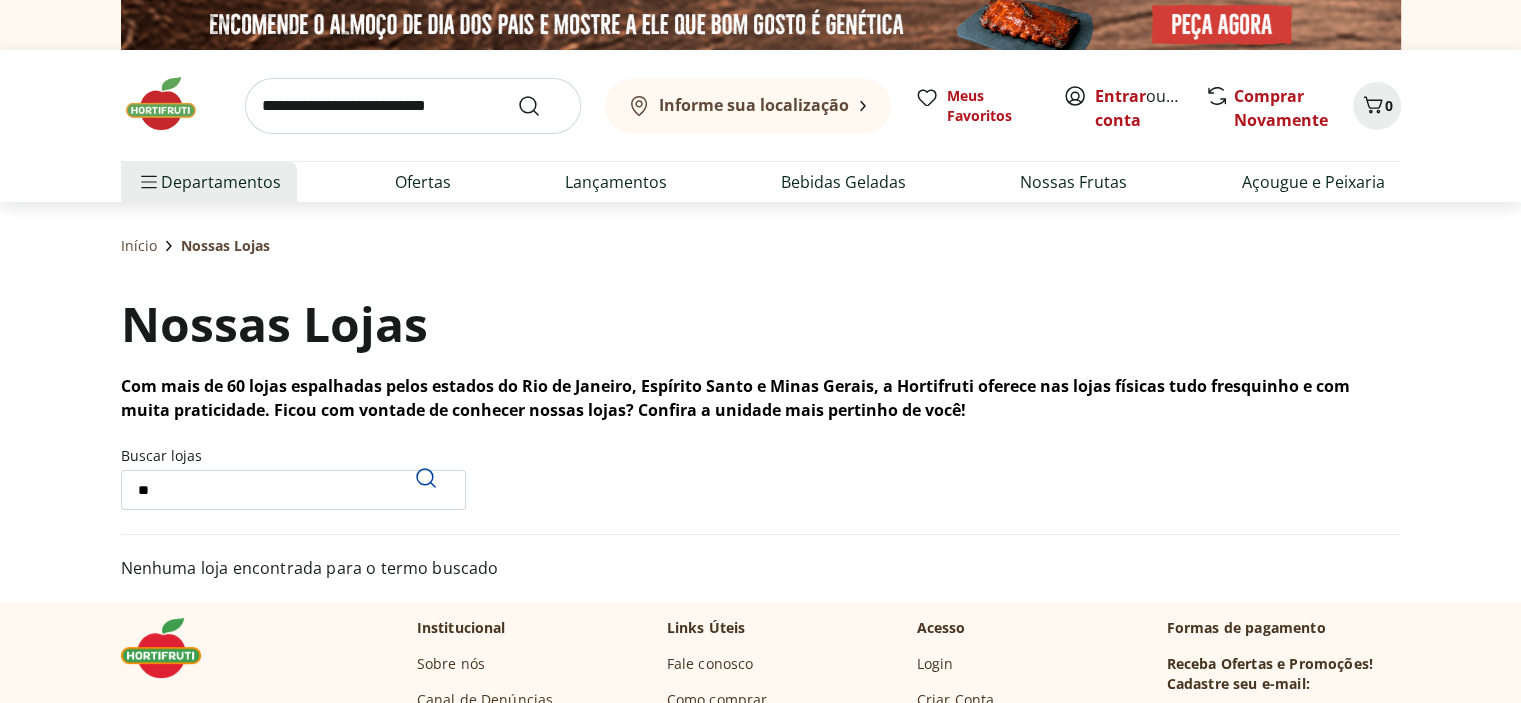 type on "*" 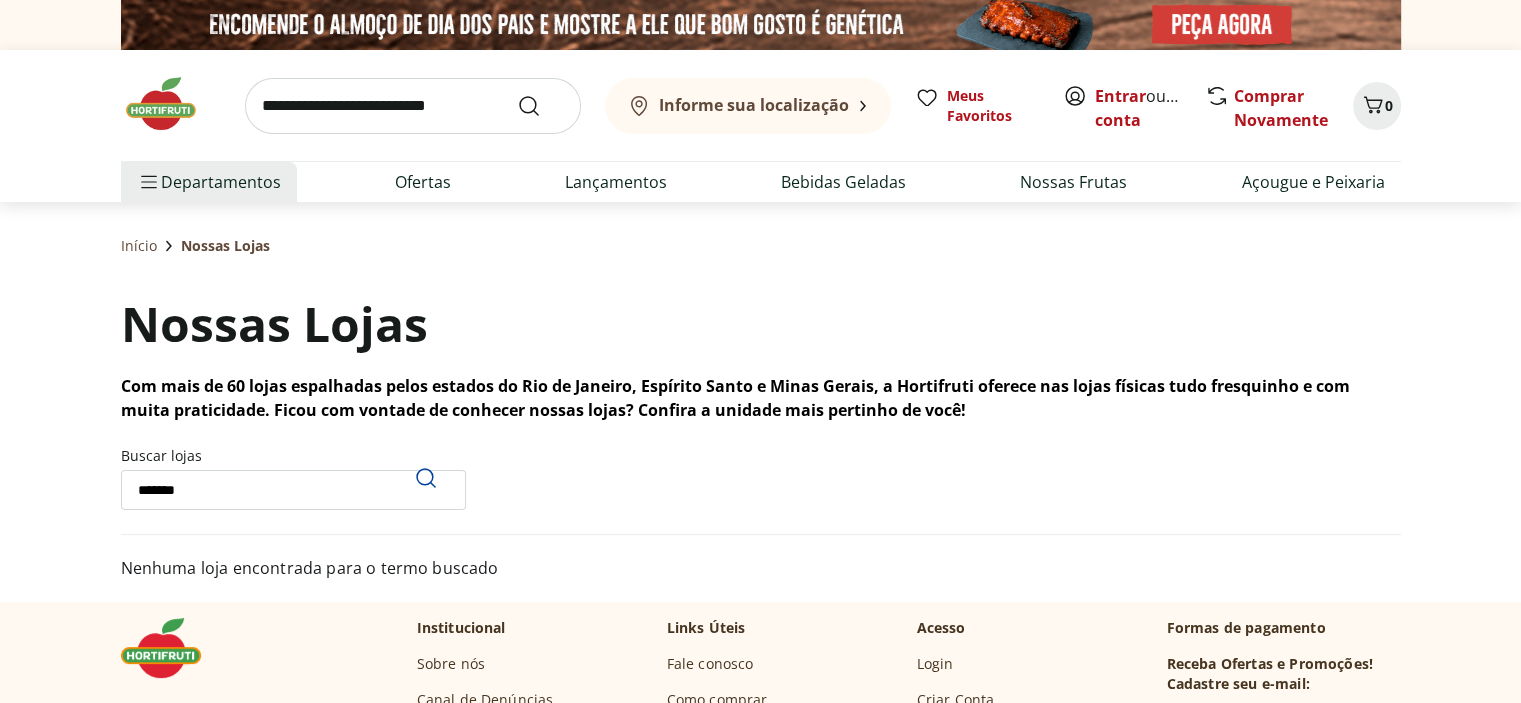 scroll, scrollTop: 200, scrollLeft: 0, axis: vertical 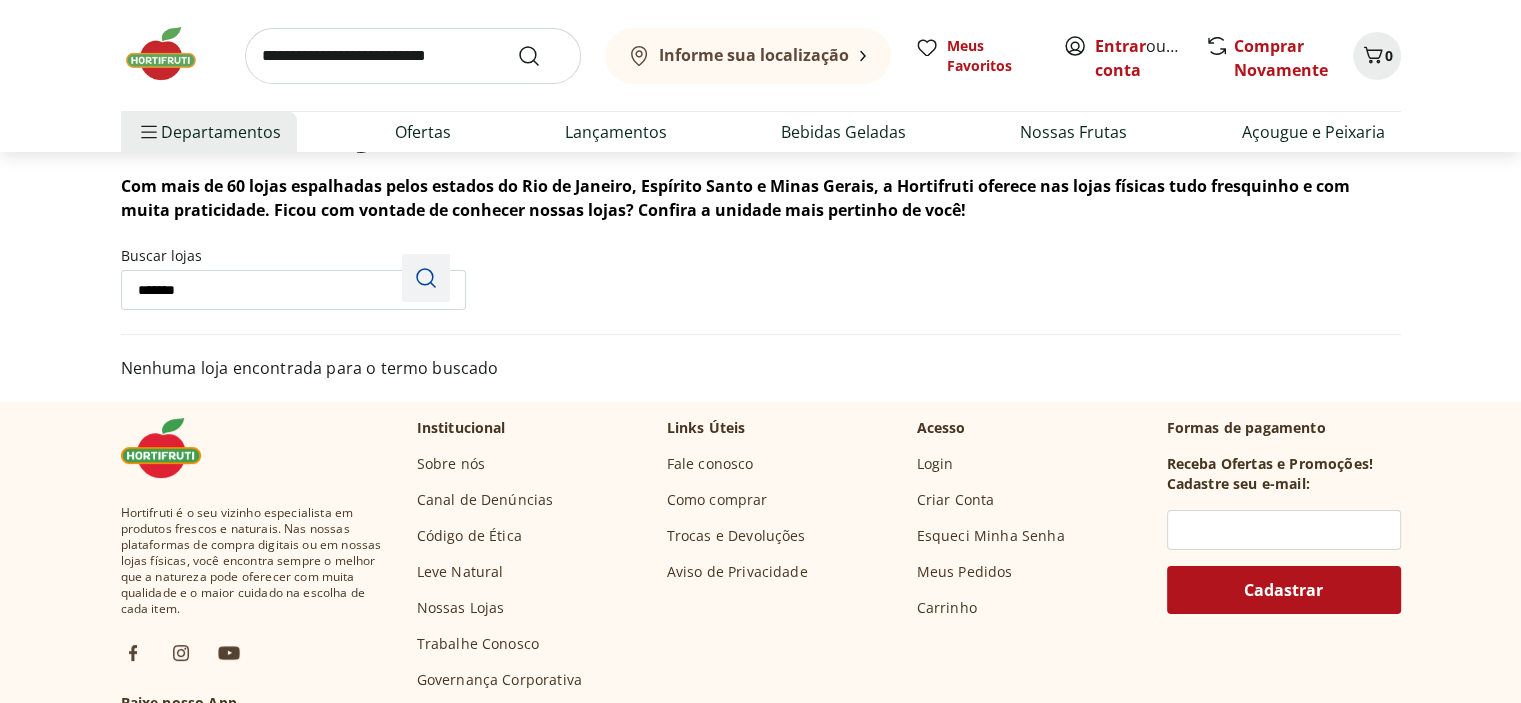 click 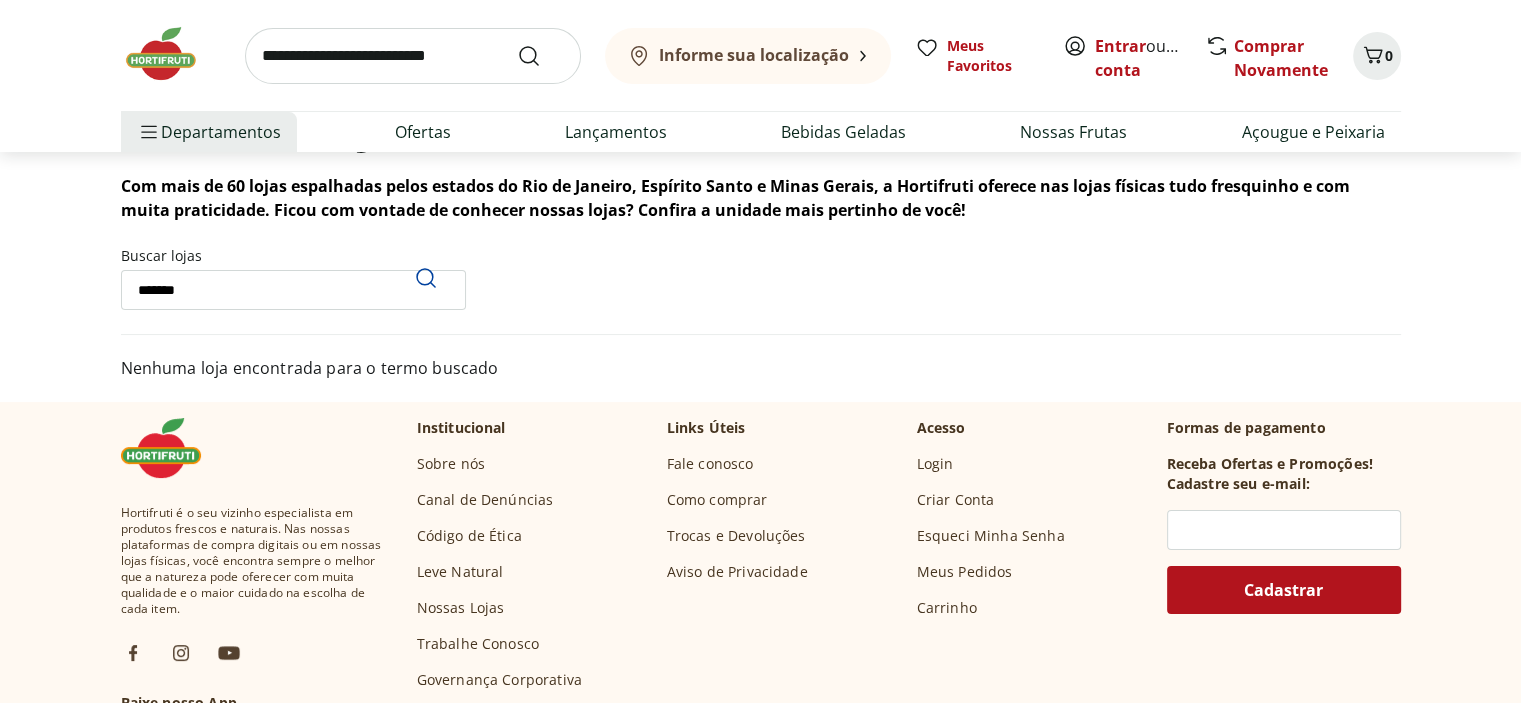 drag, startPoint x: 272, startPoint y: 287, endPoint x: 0, endPoint y: 225, distance: 278.9767 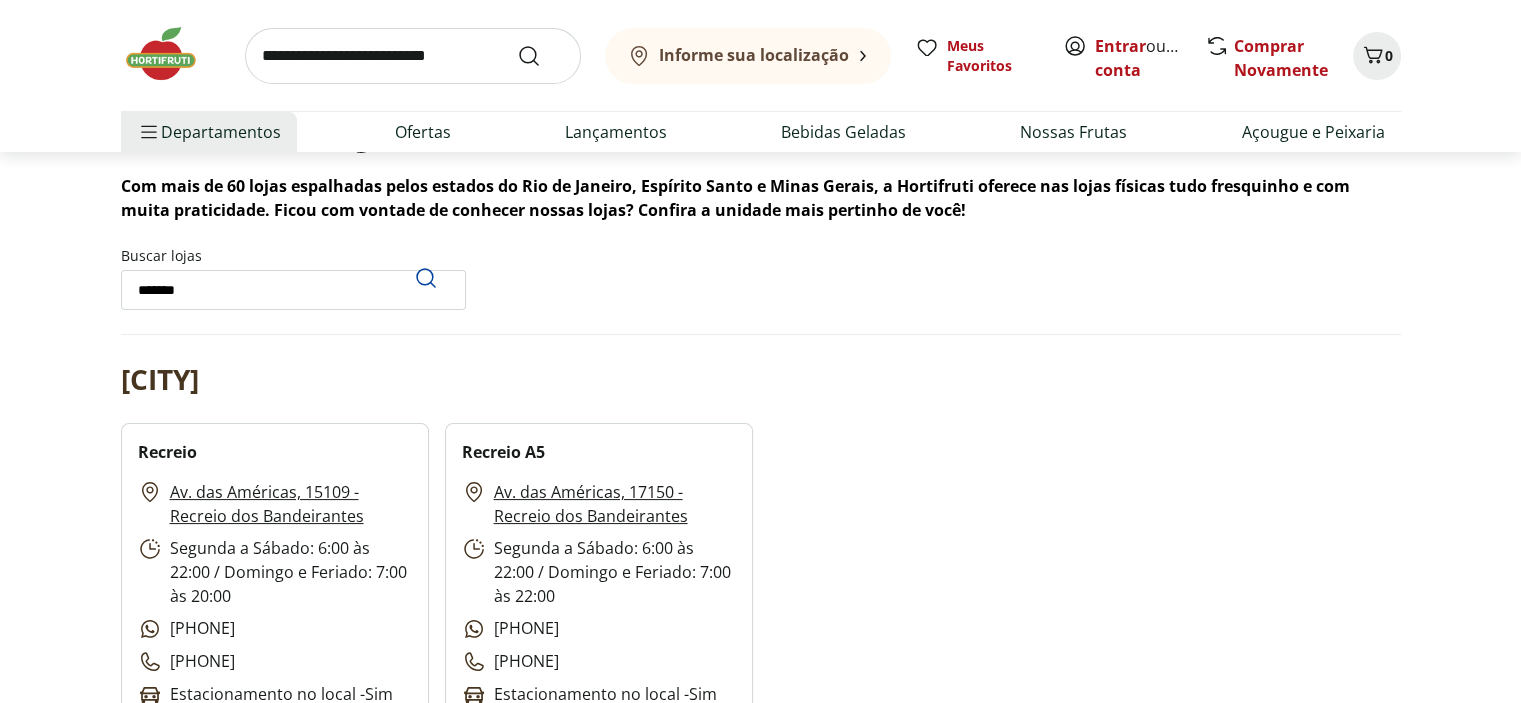 scroll, scrollTop: 300, scrollLeft: 0, axis: vertical 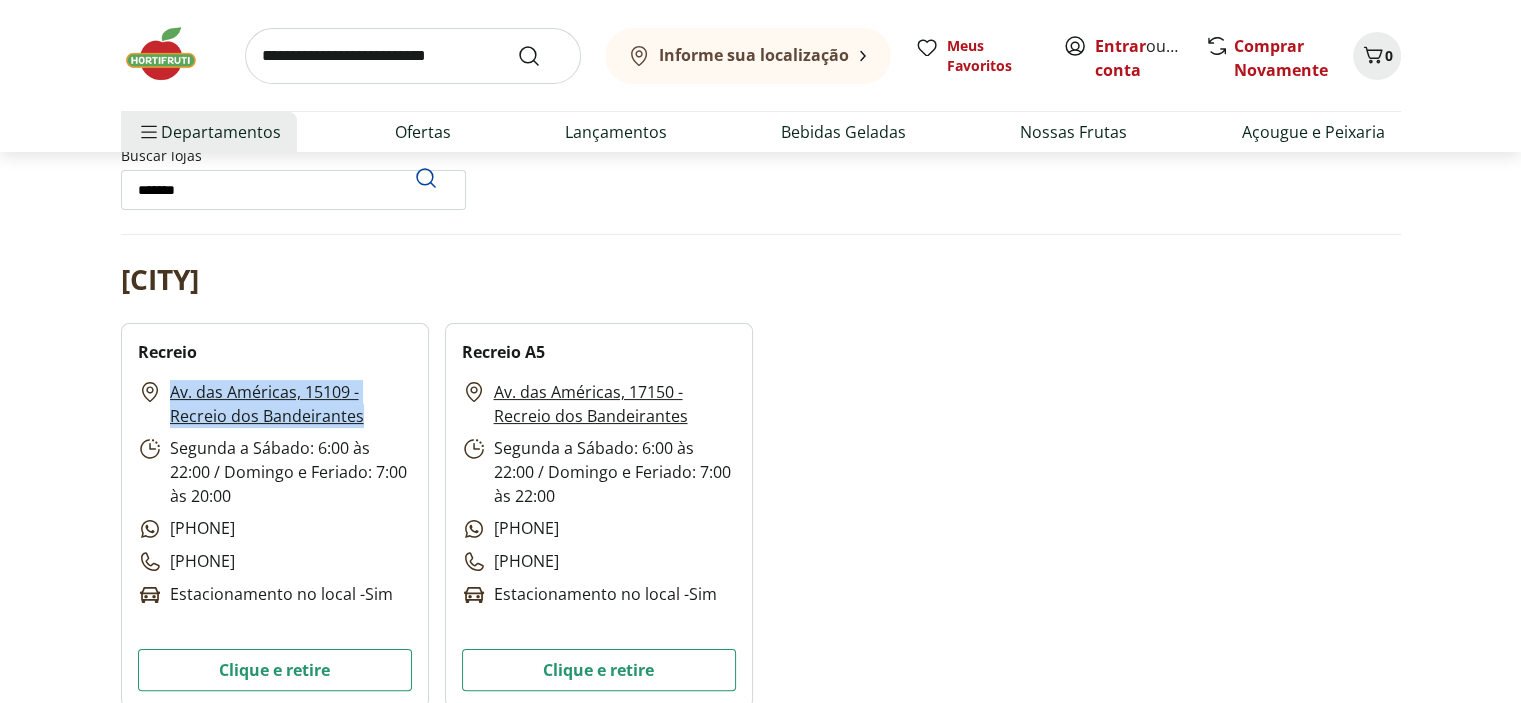 drag, startPoint x: 168, startPoint y: 390, endPoint x: 372, endPoint y: 419, distance: 206.05096 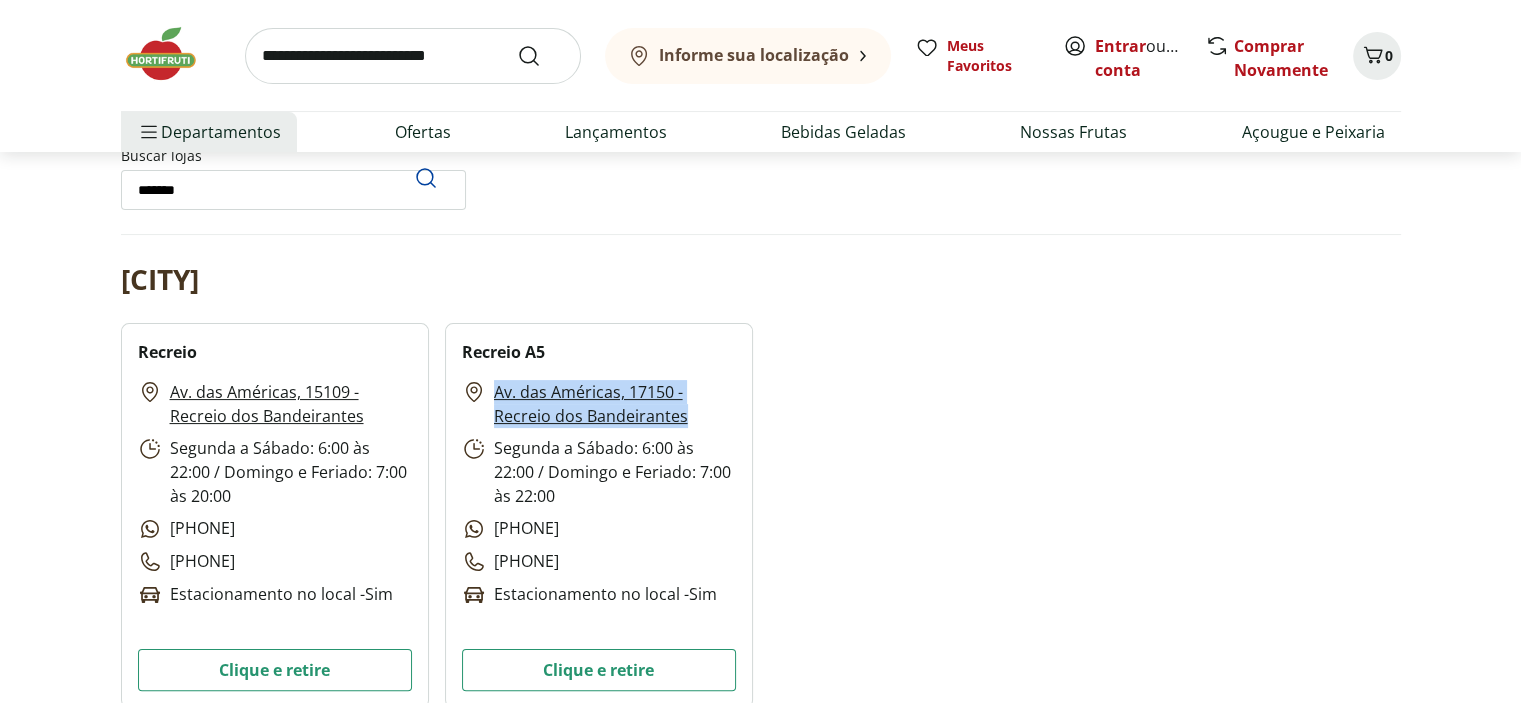 drag, startPoint x: 601, startPoint y: 412, endPoint x: 696, endPoint y: 413, distance: 95.005264 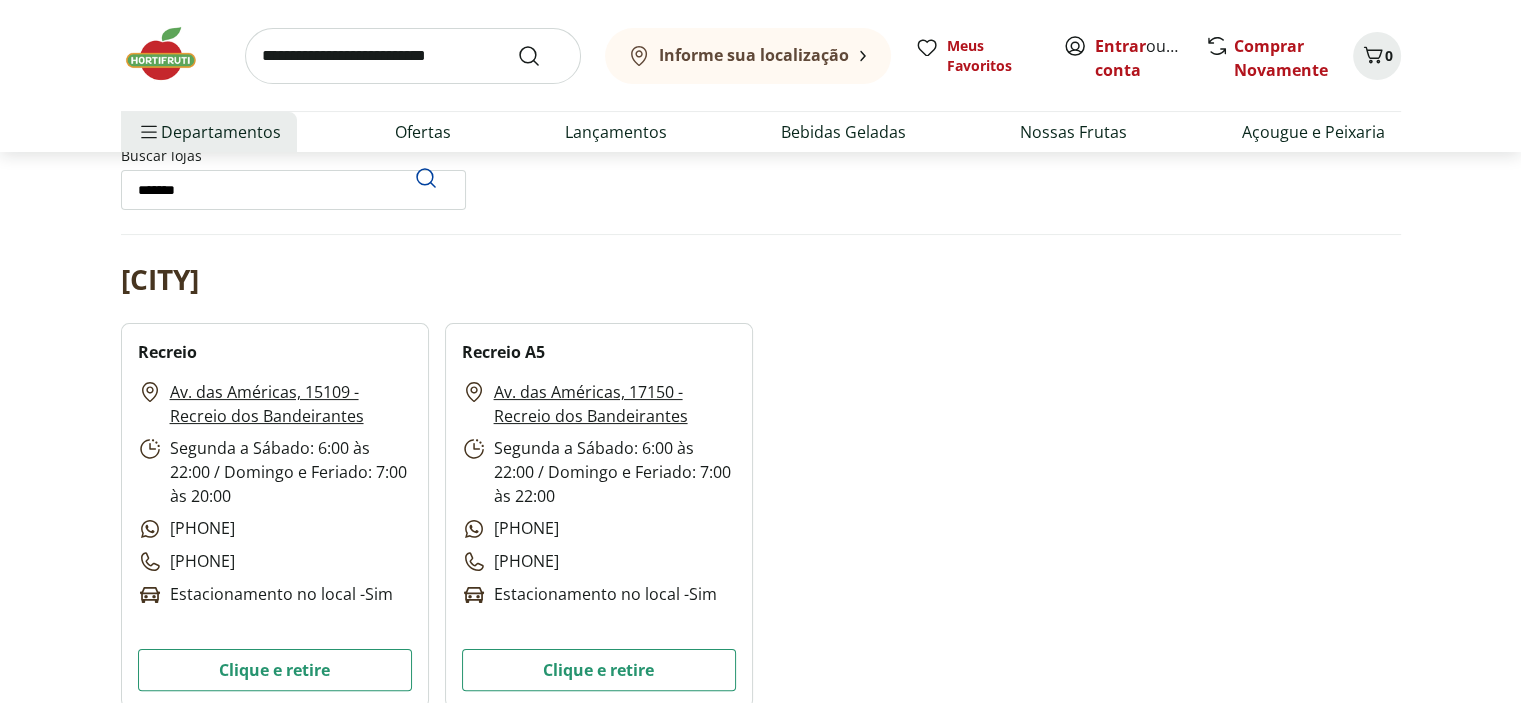 click on "Buscar lojas *******" at bounding box center [761, 190] 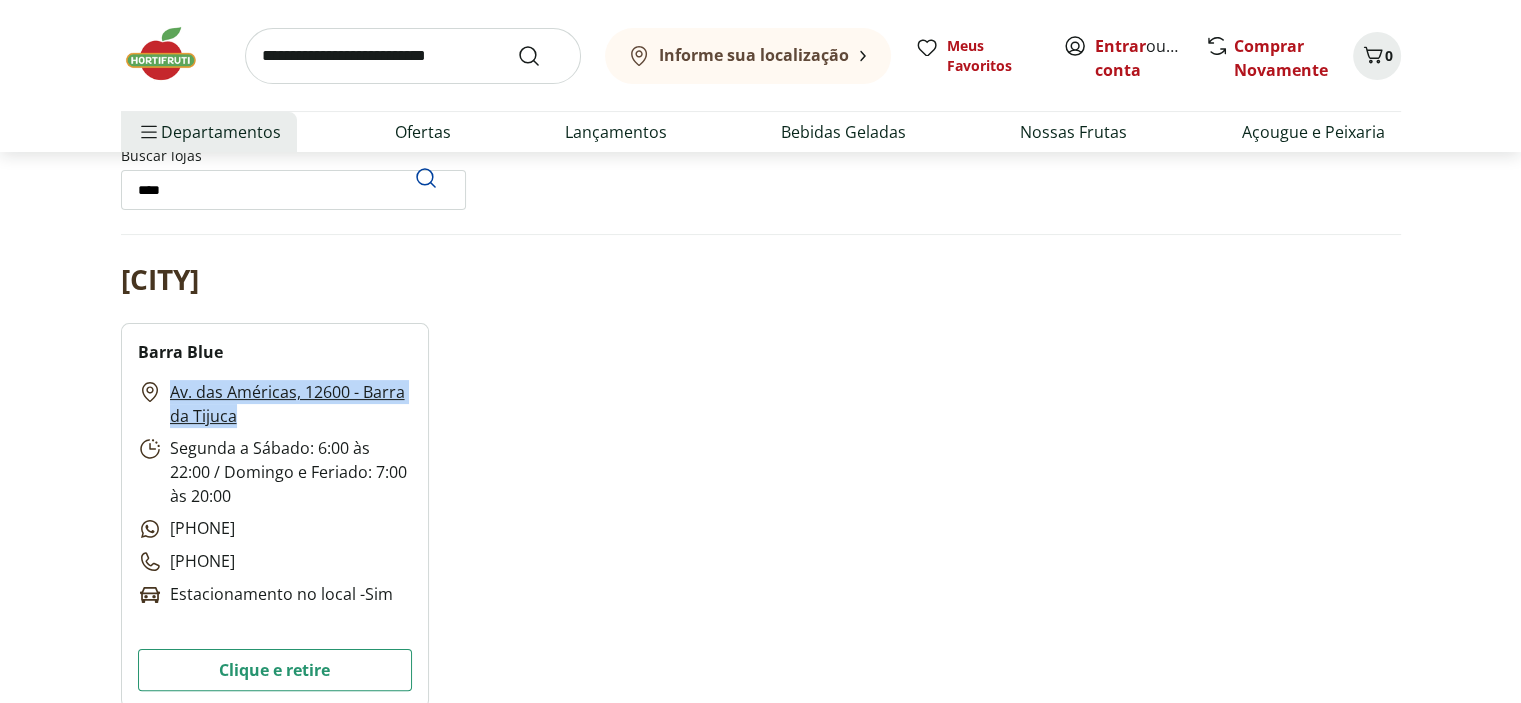 drag, startPoint x: 162, startPoint y: 391, endPoint x: 273, endPoint y: 421, distance: 114.982605 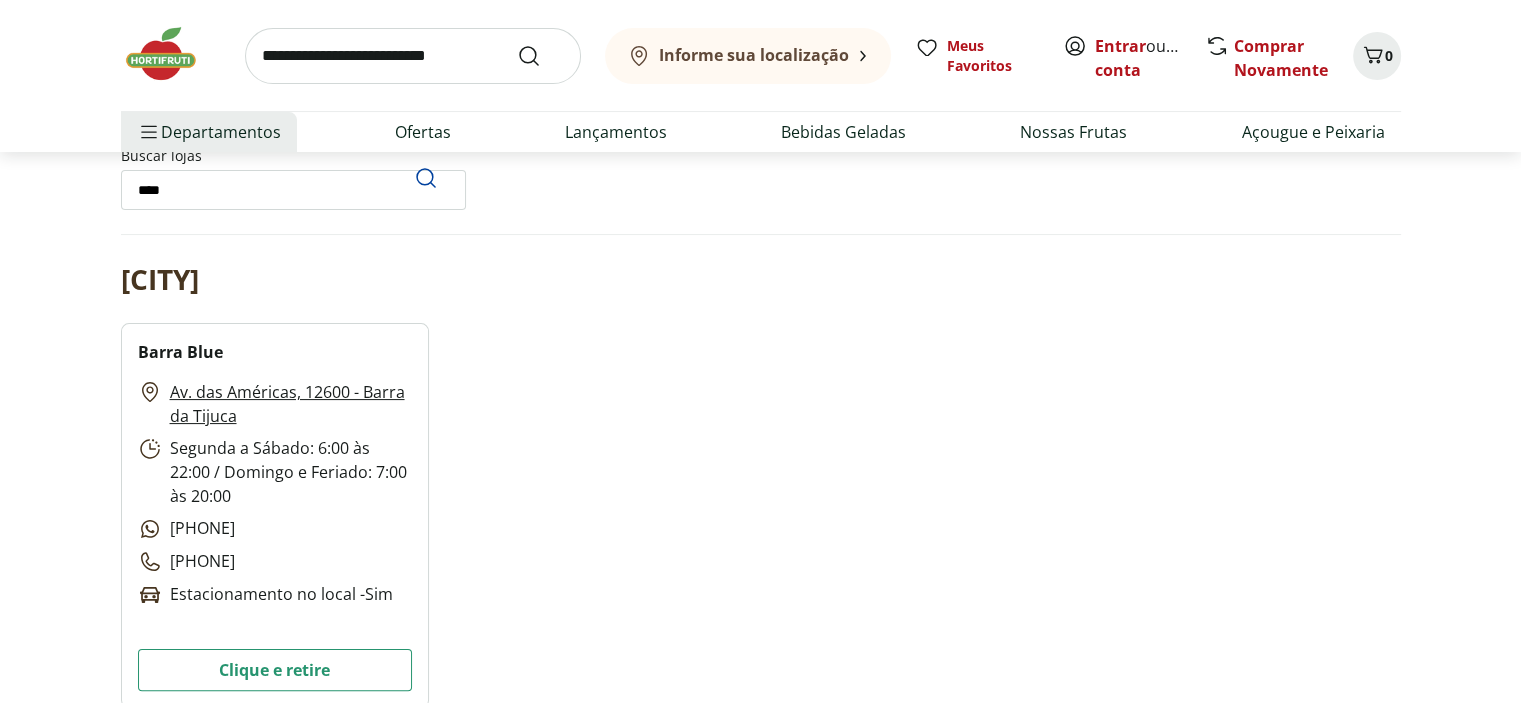 drag, startPoint x: 251, startPoint y: 192, endPoint x: 0, endPoint y: 163, distance: 252.66974 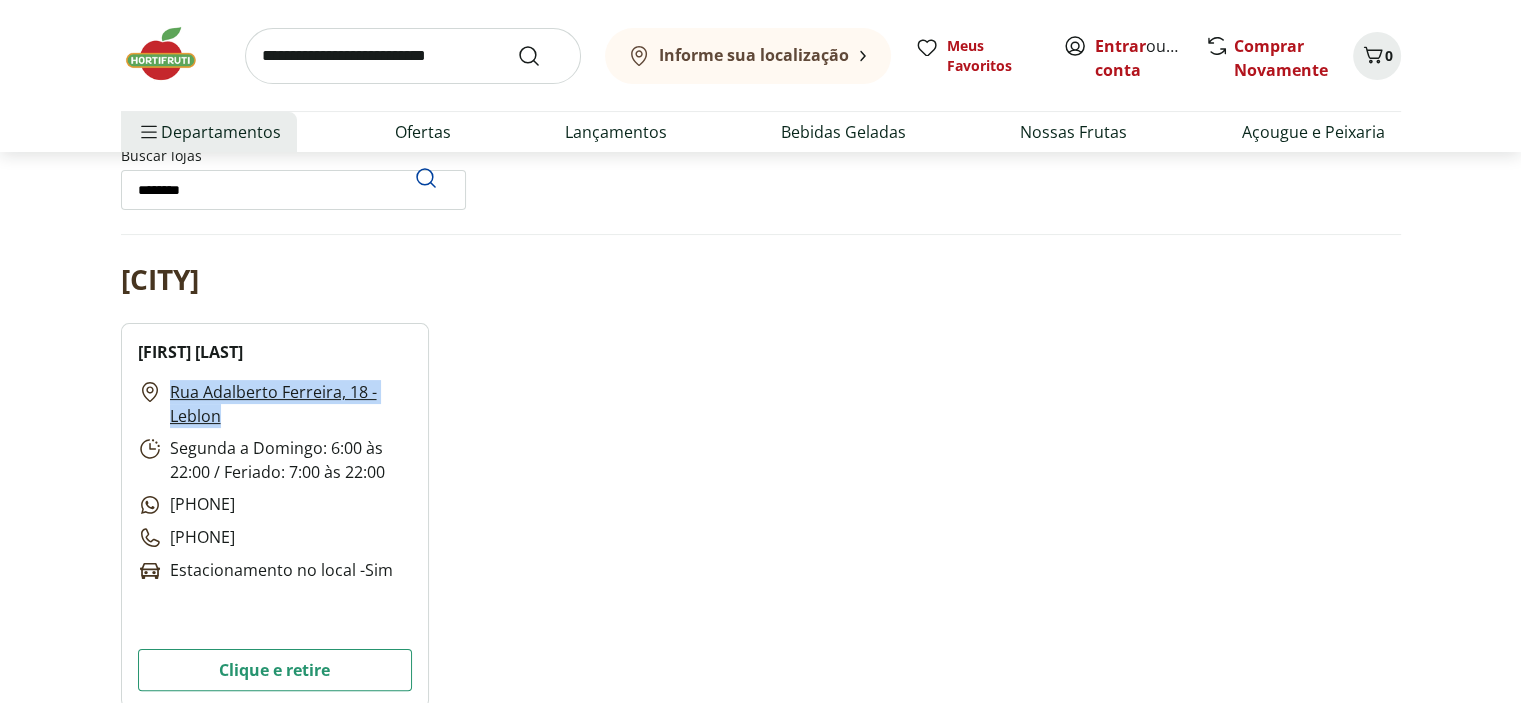 drag, startPoint x: 165, startPoint y: 379, endPoint x: 255, endPoint y: 411, distance: 95.51963 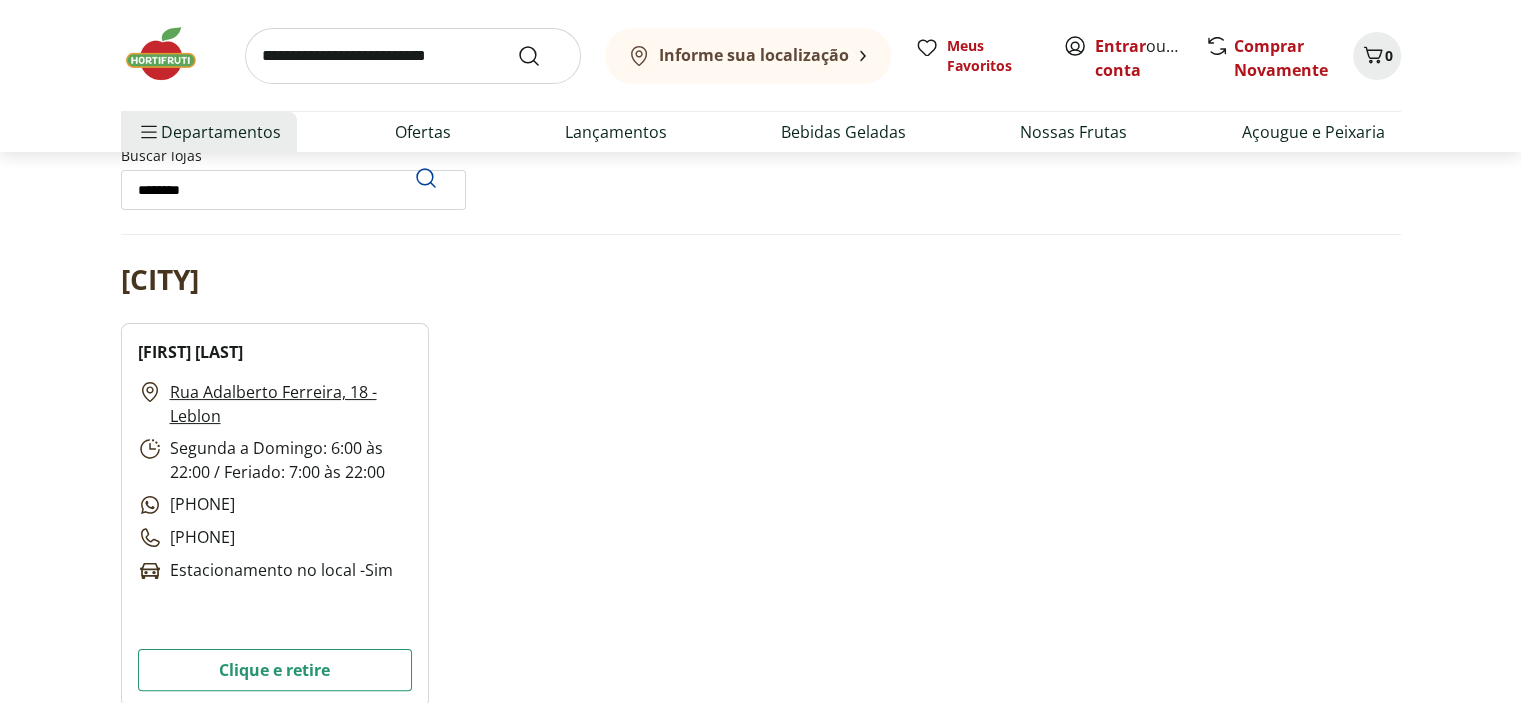 drag, startPoint x: 268, startPoint y: 201, endPoint x: 0, endPoint y: 147, distance: 273.38617 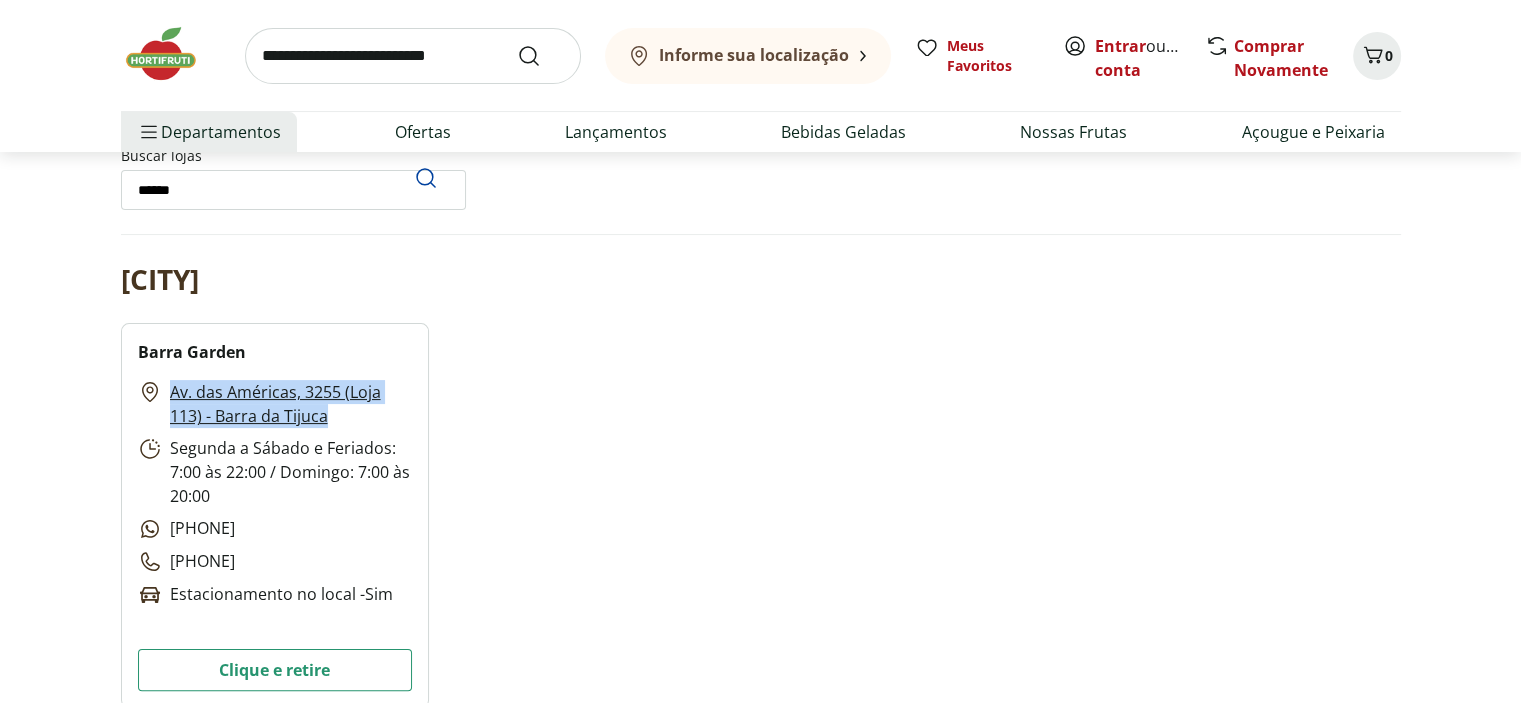drag, startPoint x: 347, startPoint y: 431, endPoint x: 170, endPoint y: 392, distance: 181.2457 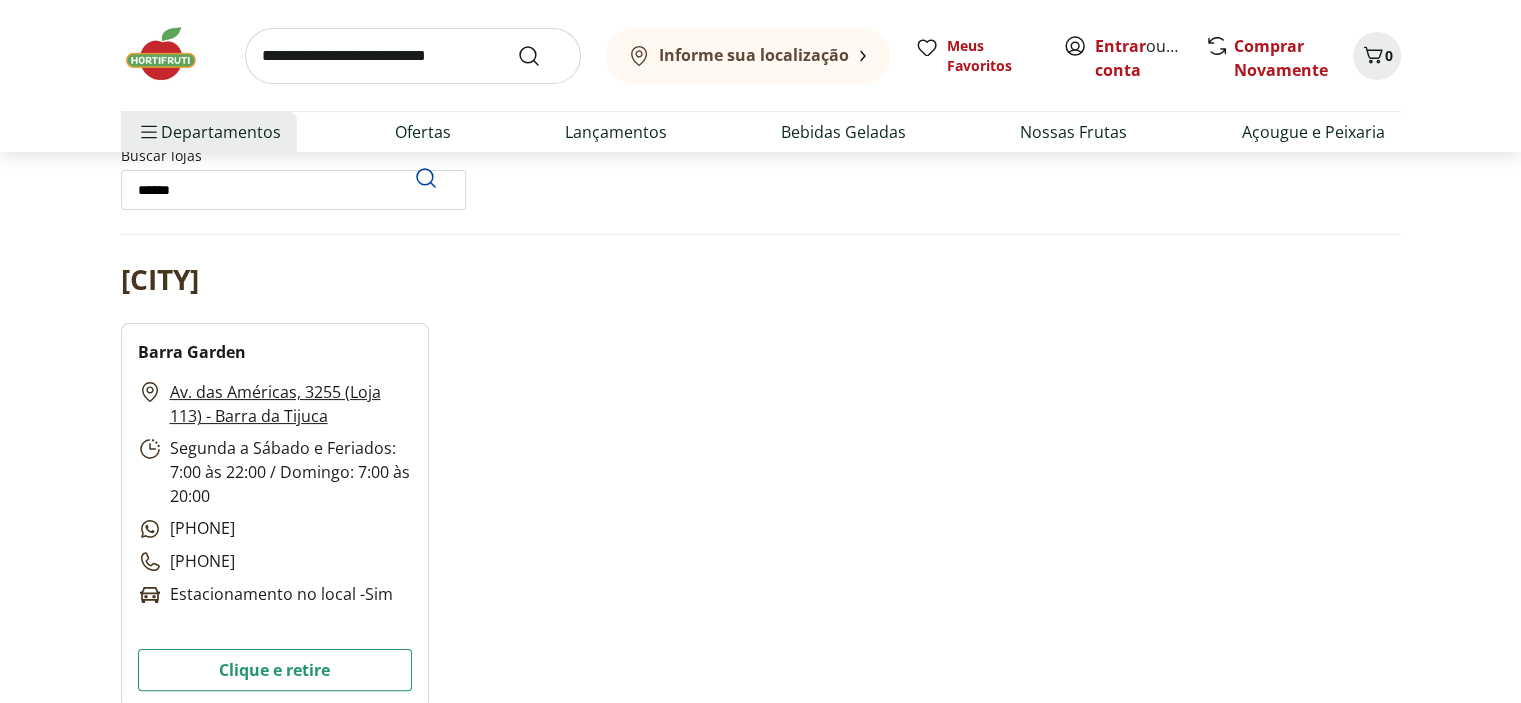 drag, startPoint x: 211, startPoint y: 182, endPoint x: 64, endPoint y: 153, distance: 149.83324 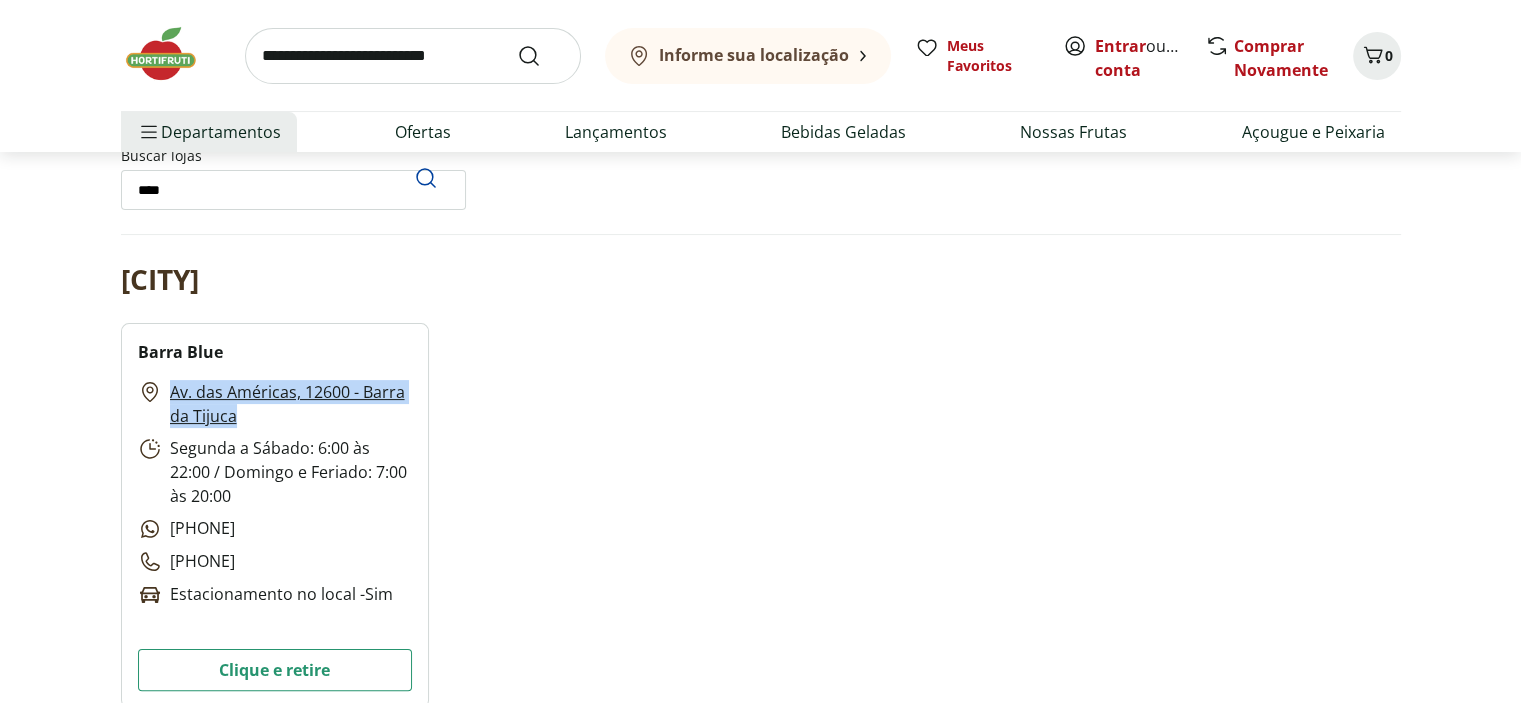drag, startPoint x: 183, startPoint y: 421, endPoint x: 297, endPoint y: 429, distance: 114.28036 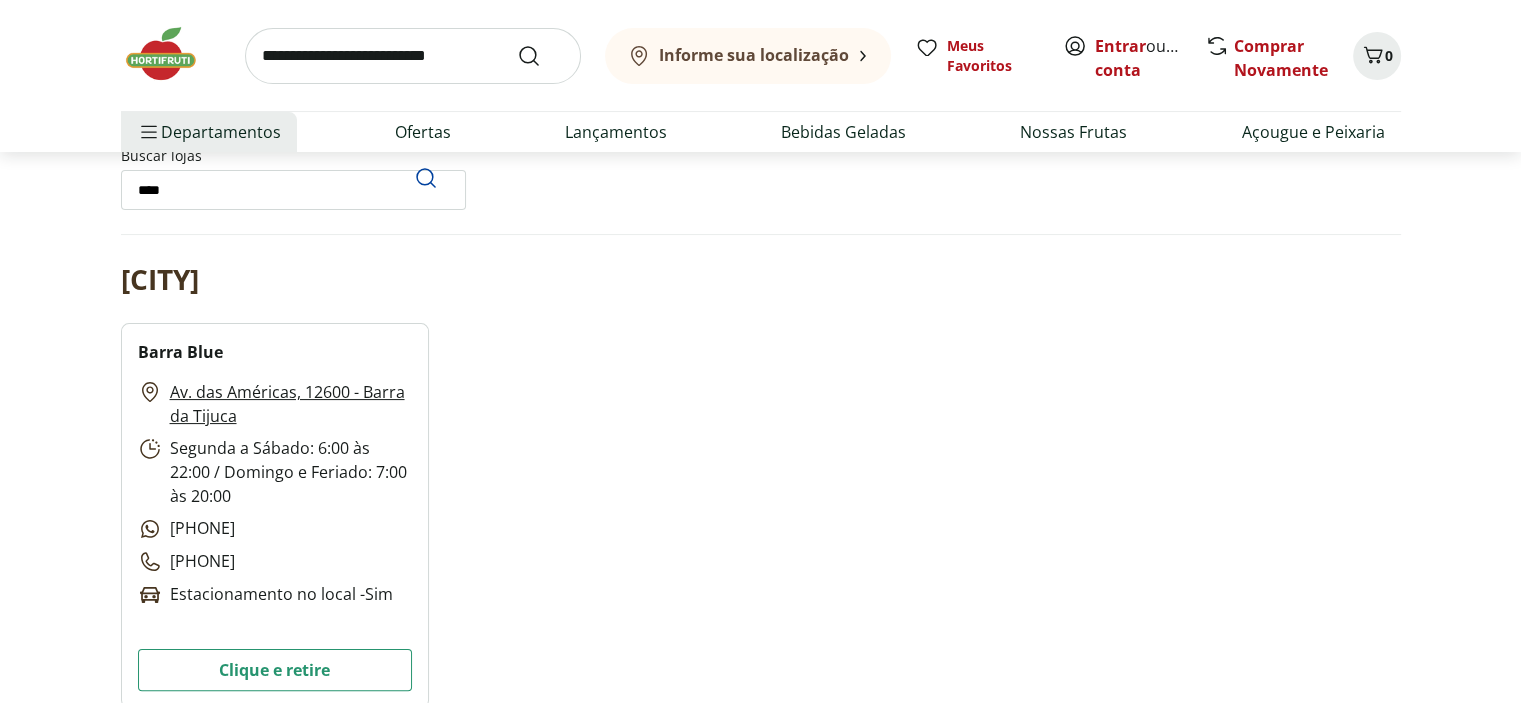 drag, startPoint x: 252, startPoint y: 203, endPoint x: 0, endPoint y: 130, distance: 262.36044 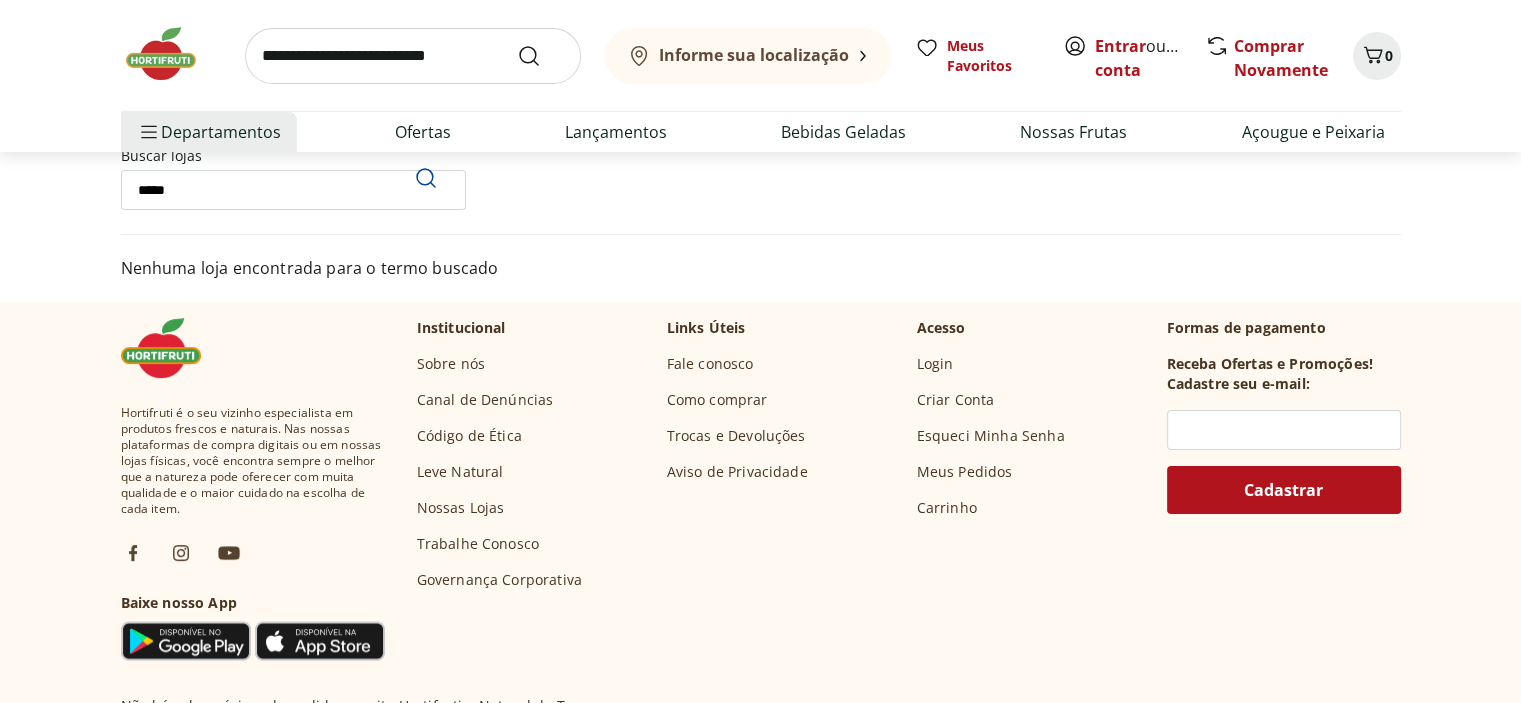 type on "*****" 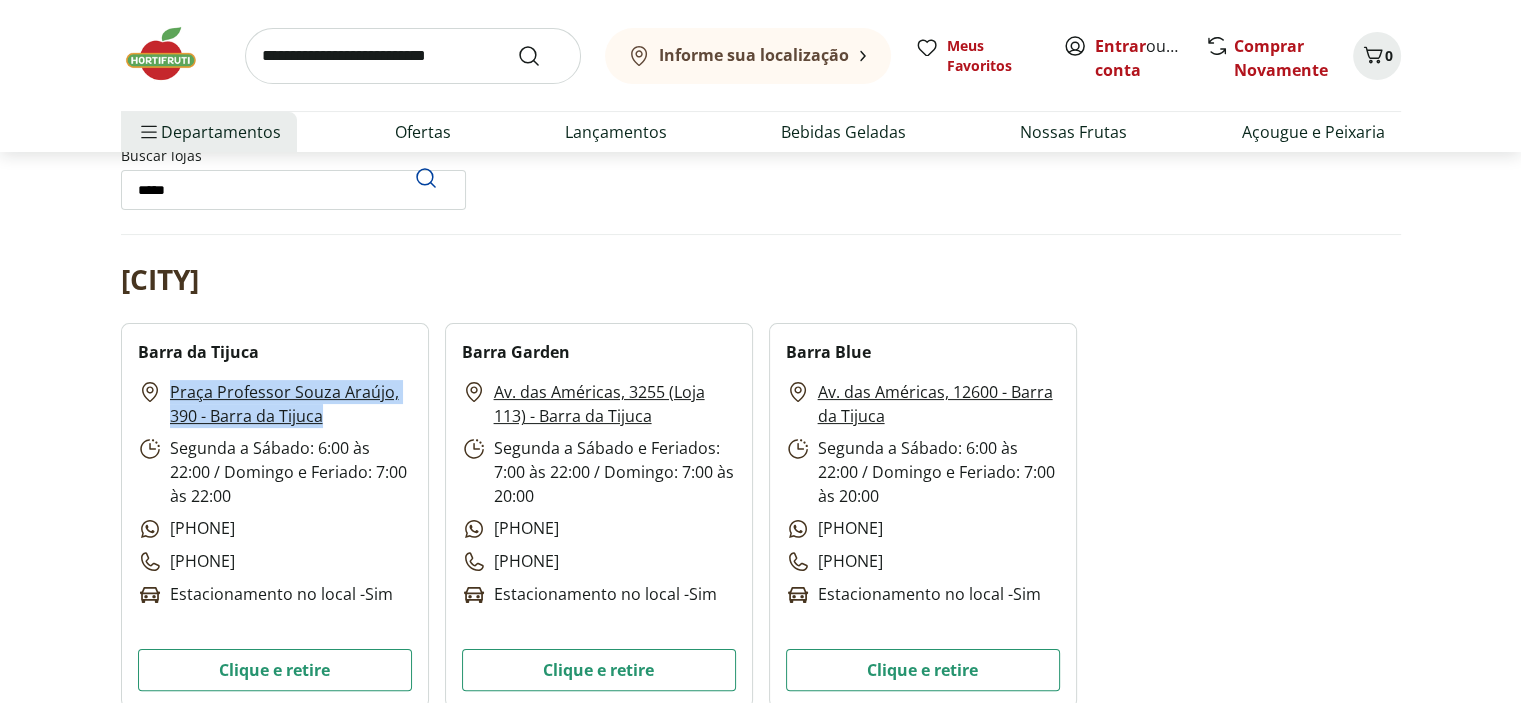 drag, startPoint x: 167, startPoint y: 386, endPoint x: 344, endPoint y: 421, distance: 180.42728 